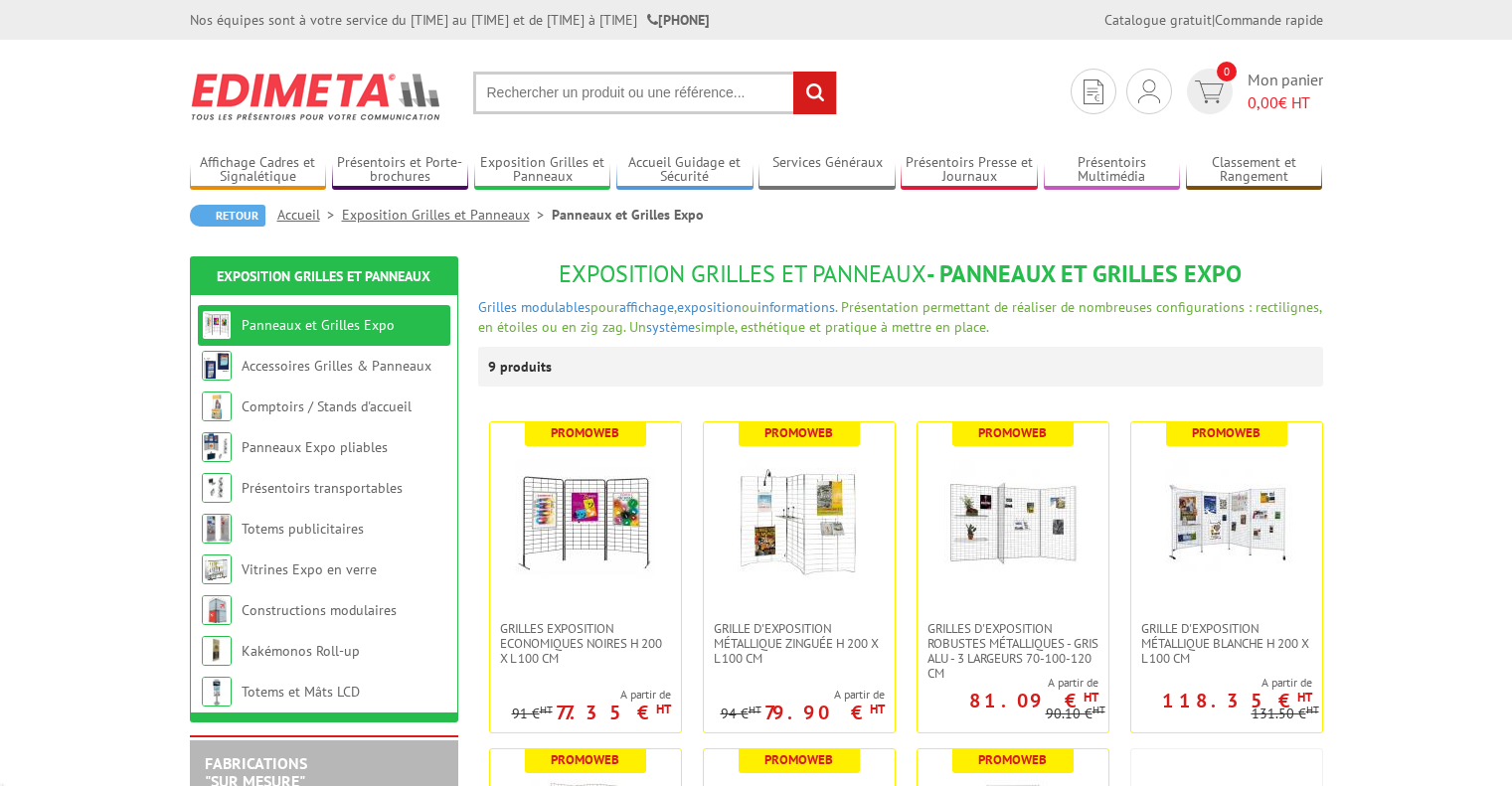 scroll, scrollTop: 0, scrollLeft: 0, axis: both 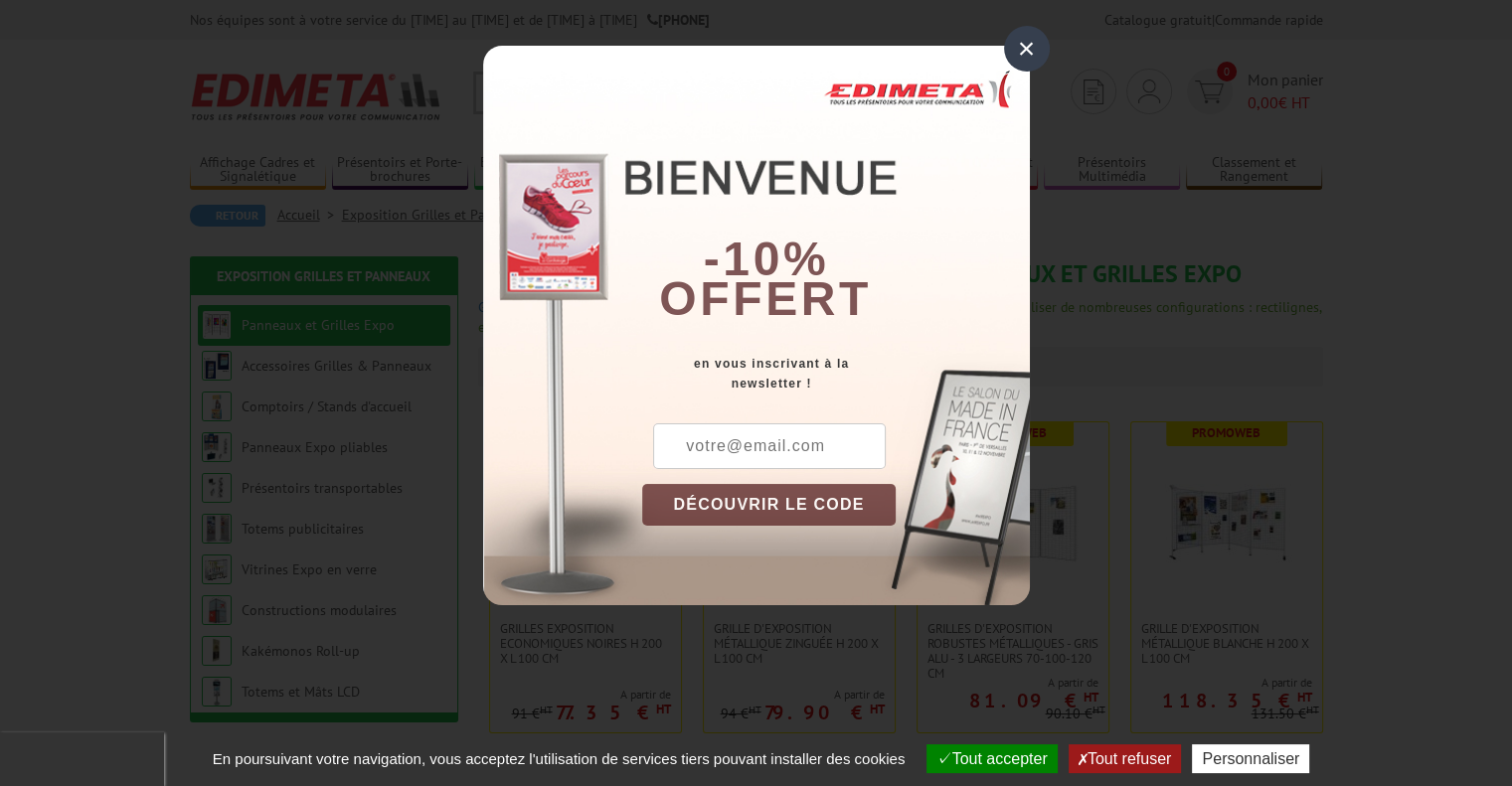 click on "×" at bounding box center [1027, 49] 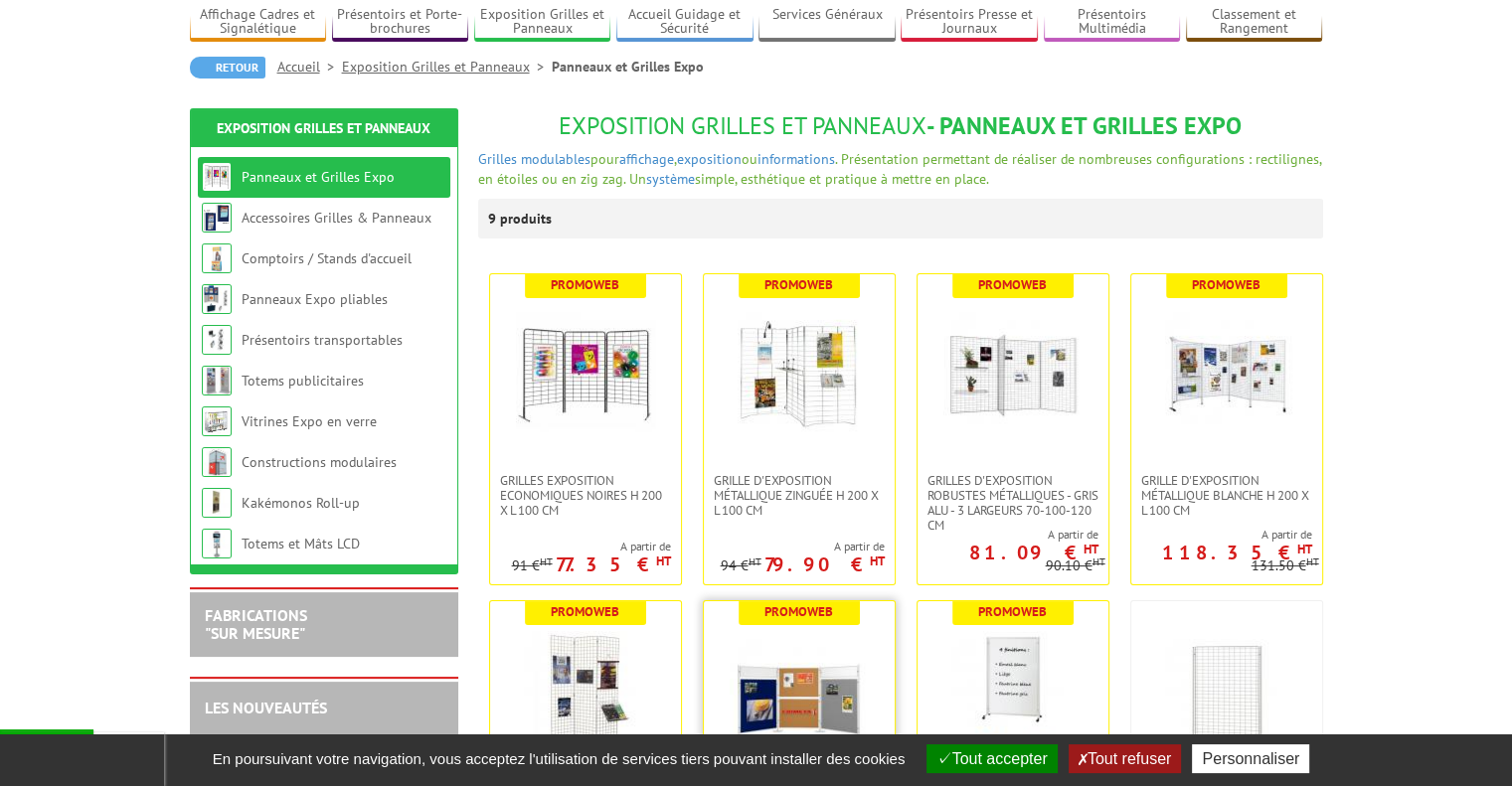 scroll, scrollTop: 199, scrollLeft: 0, axis: vertical 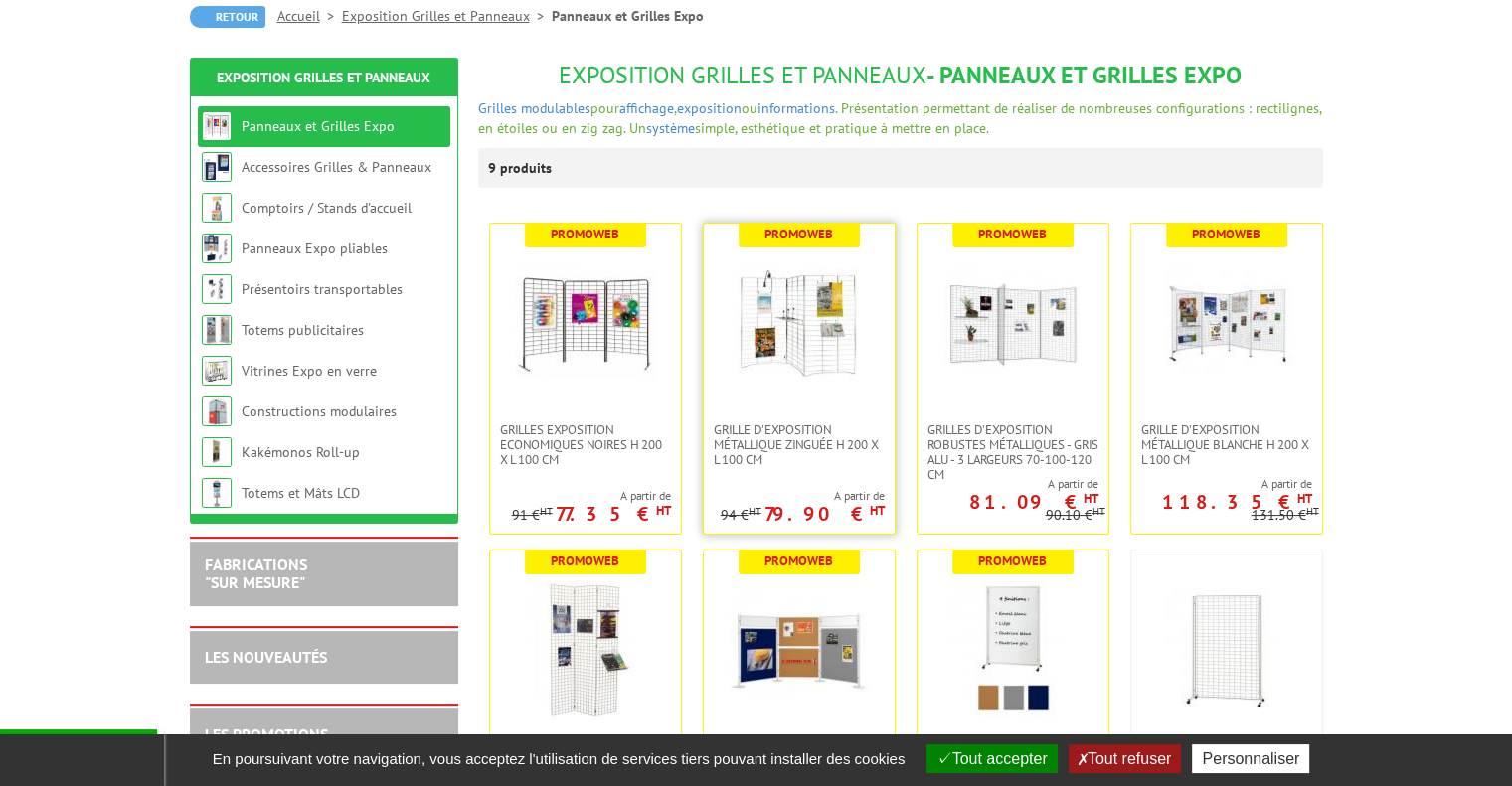 click at bounding box center [799, 323] 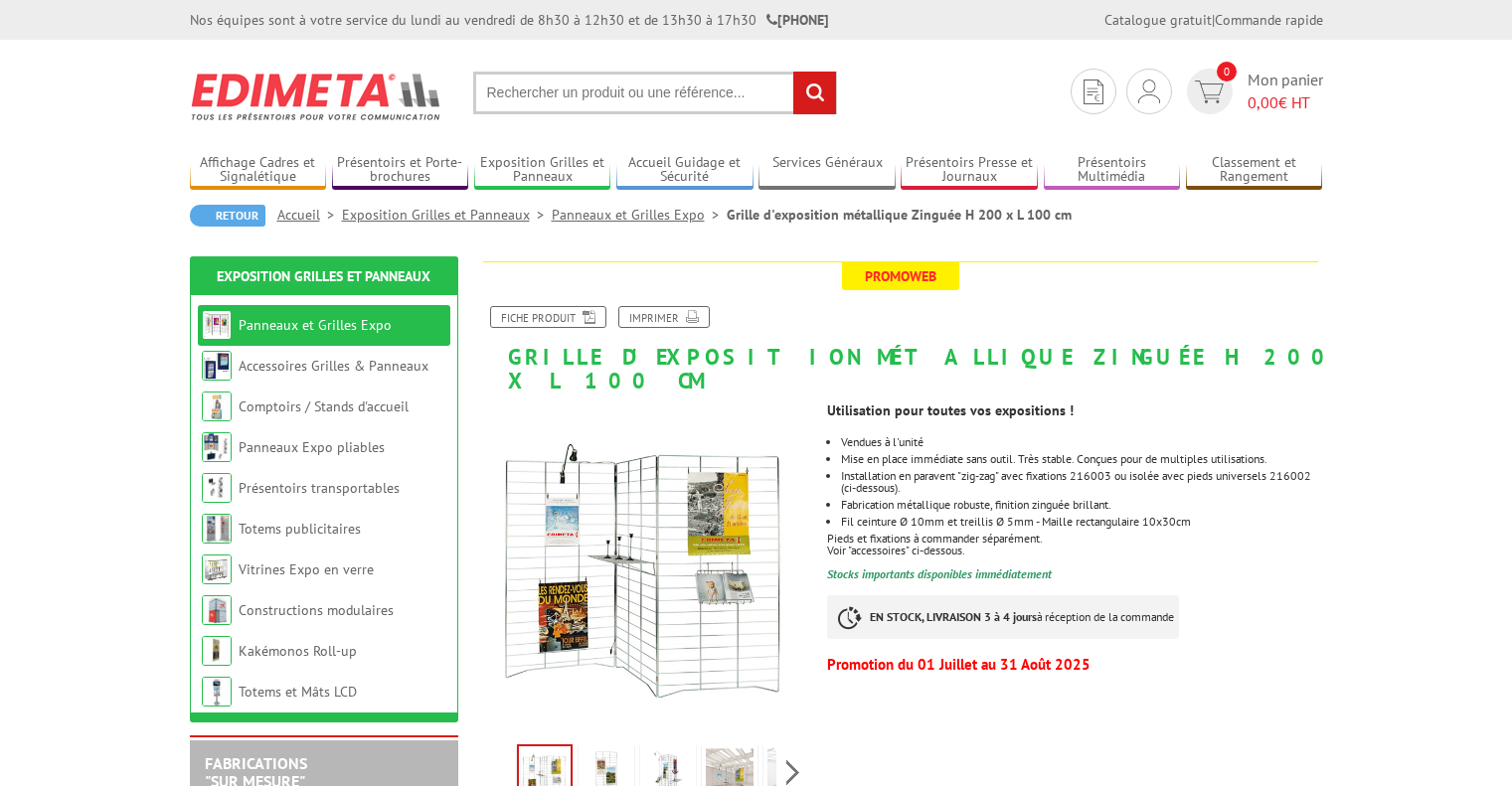 scroll, scrollTop: 0, scrollLeft: 0, axis: both 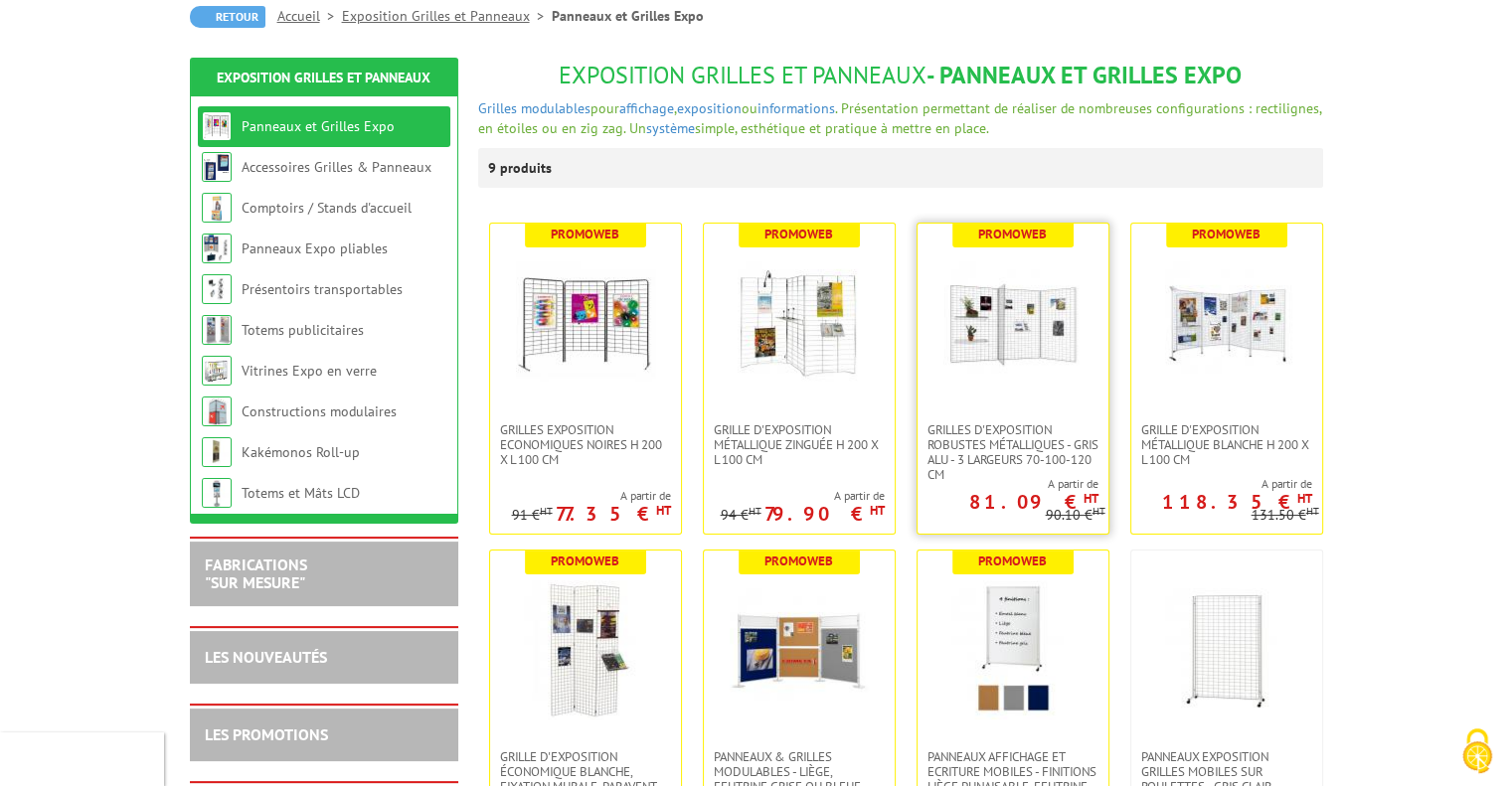 click at bounding box center [1013, 323] 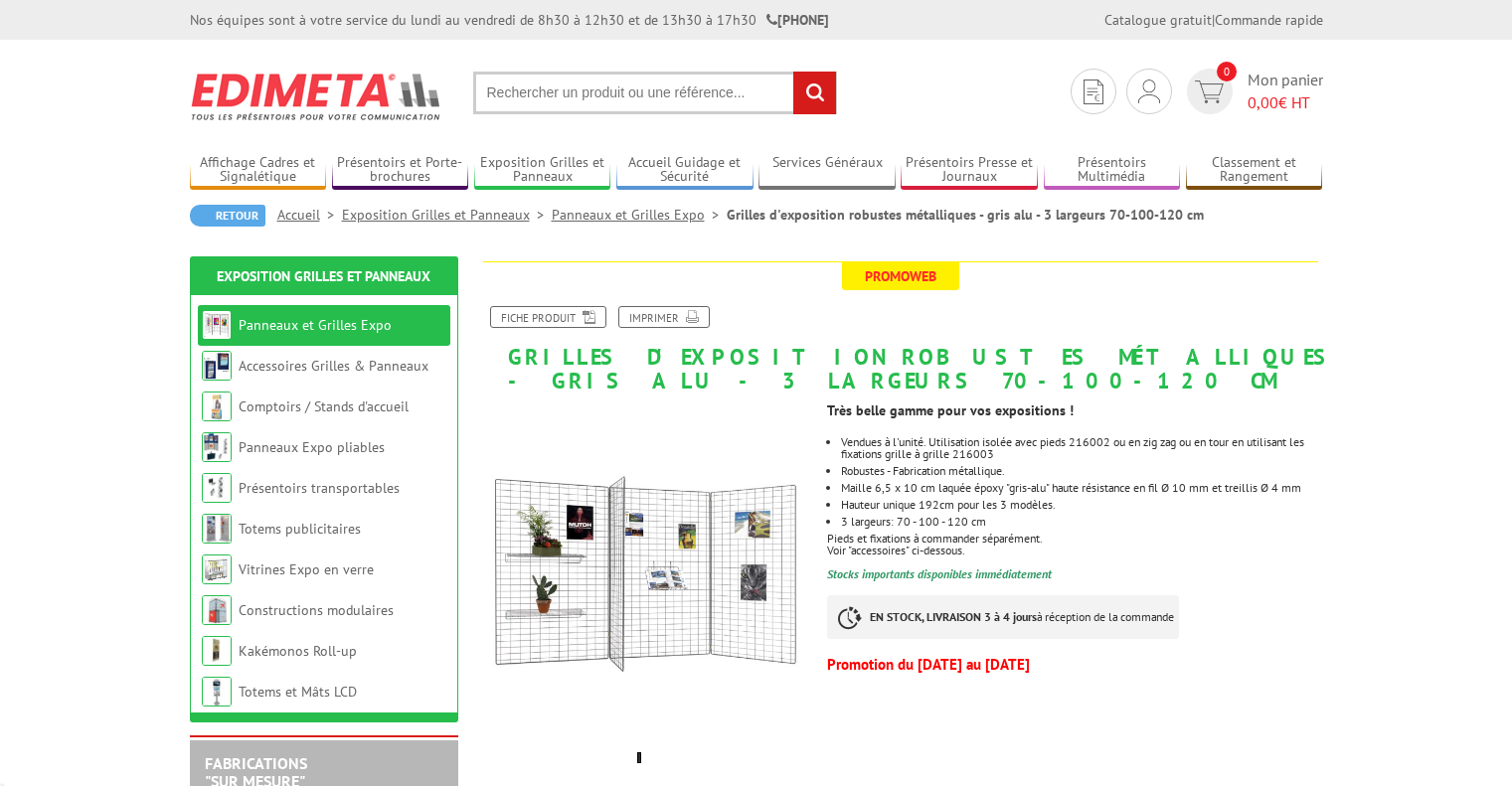 scroll, scrollTop: 0, scrollLeft: 0, axis: both 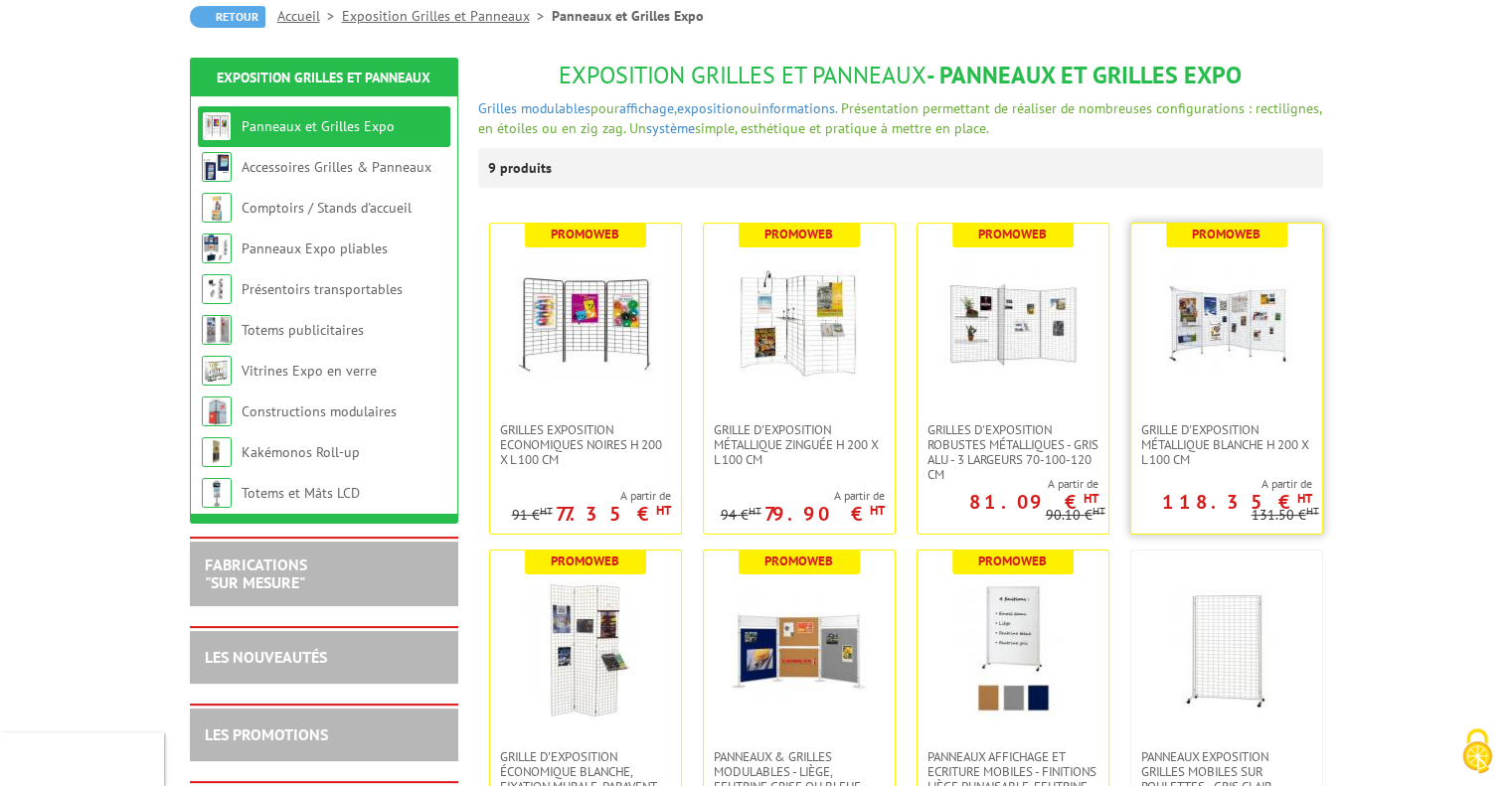 click at bounding box center [1227, 323] 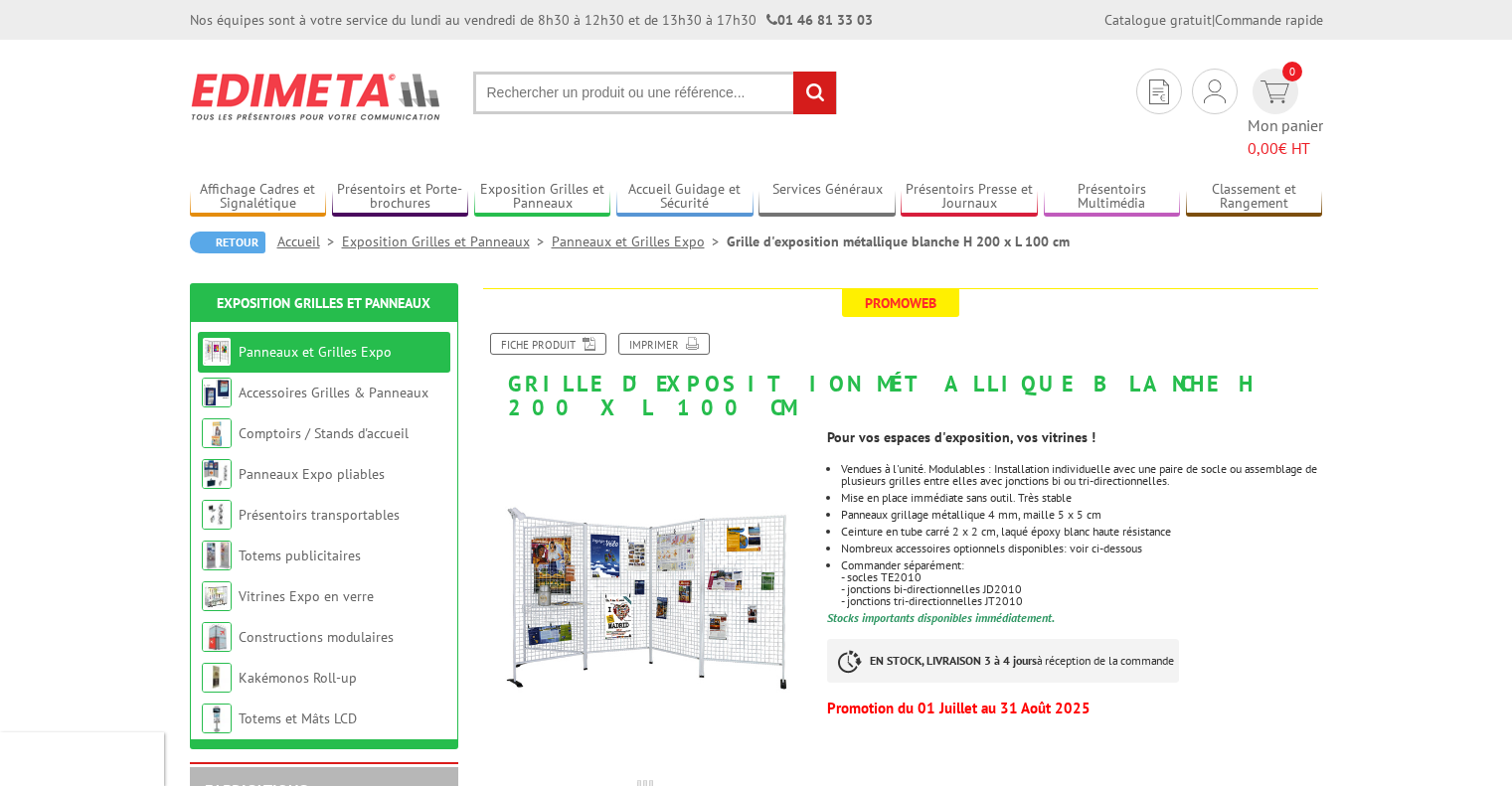 scroll, scrollTop: 0, scrollLeft: 0, axis: both 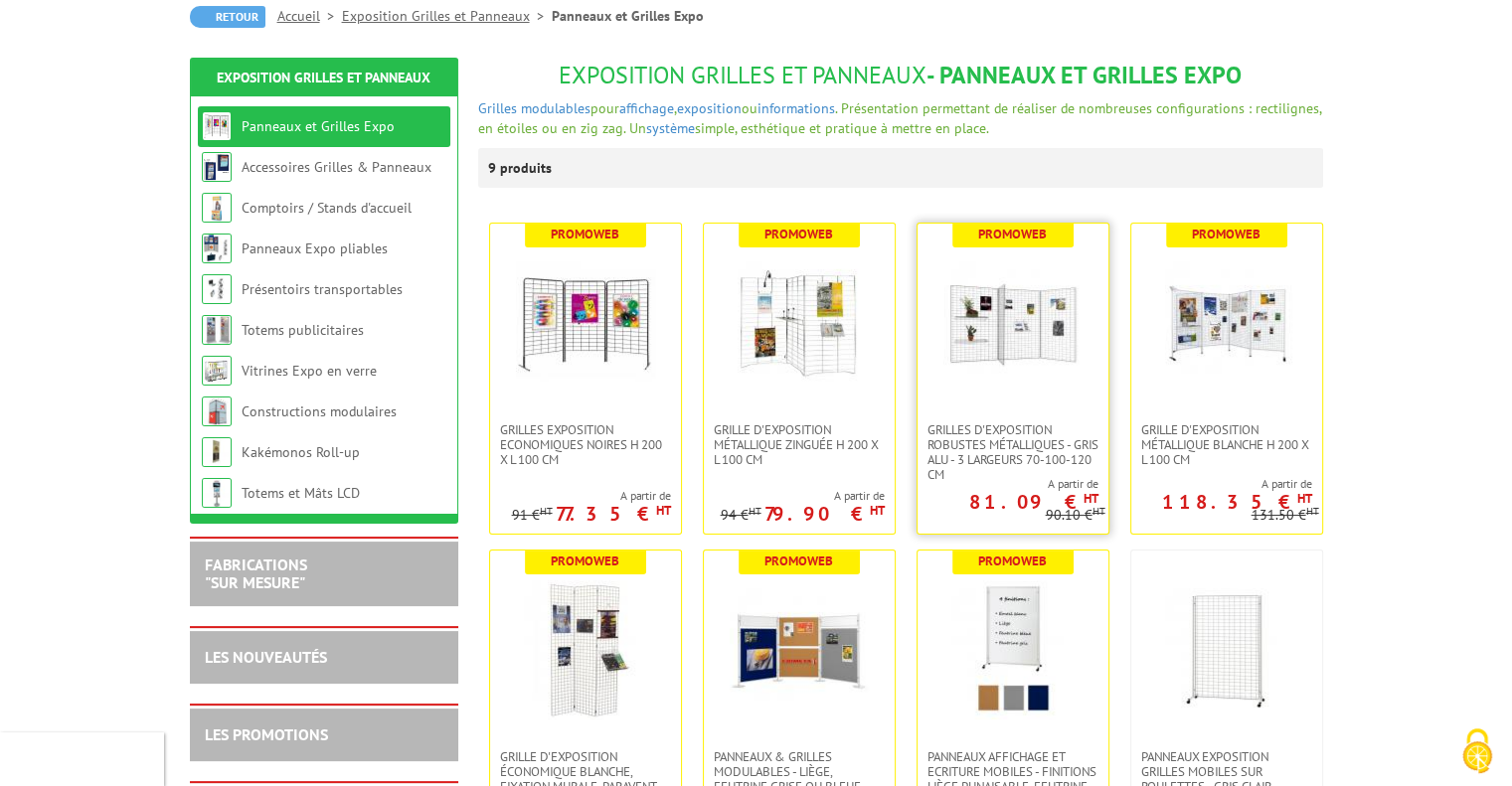 click at bounding box center (1013, 323) 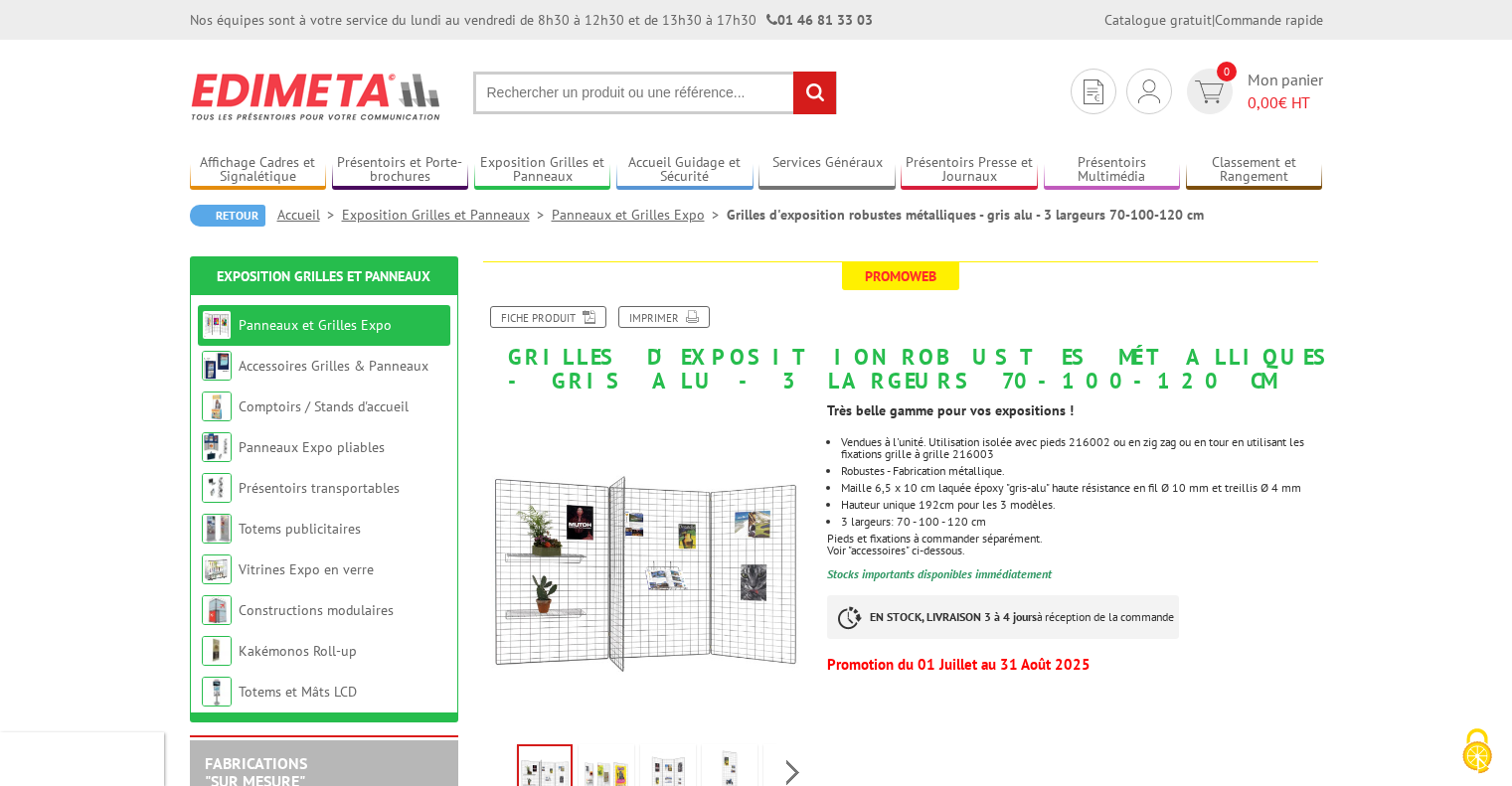 scroll, scrollTop: 0, scrollLeft: 0, axis: both 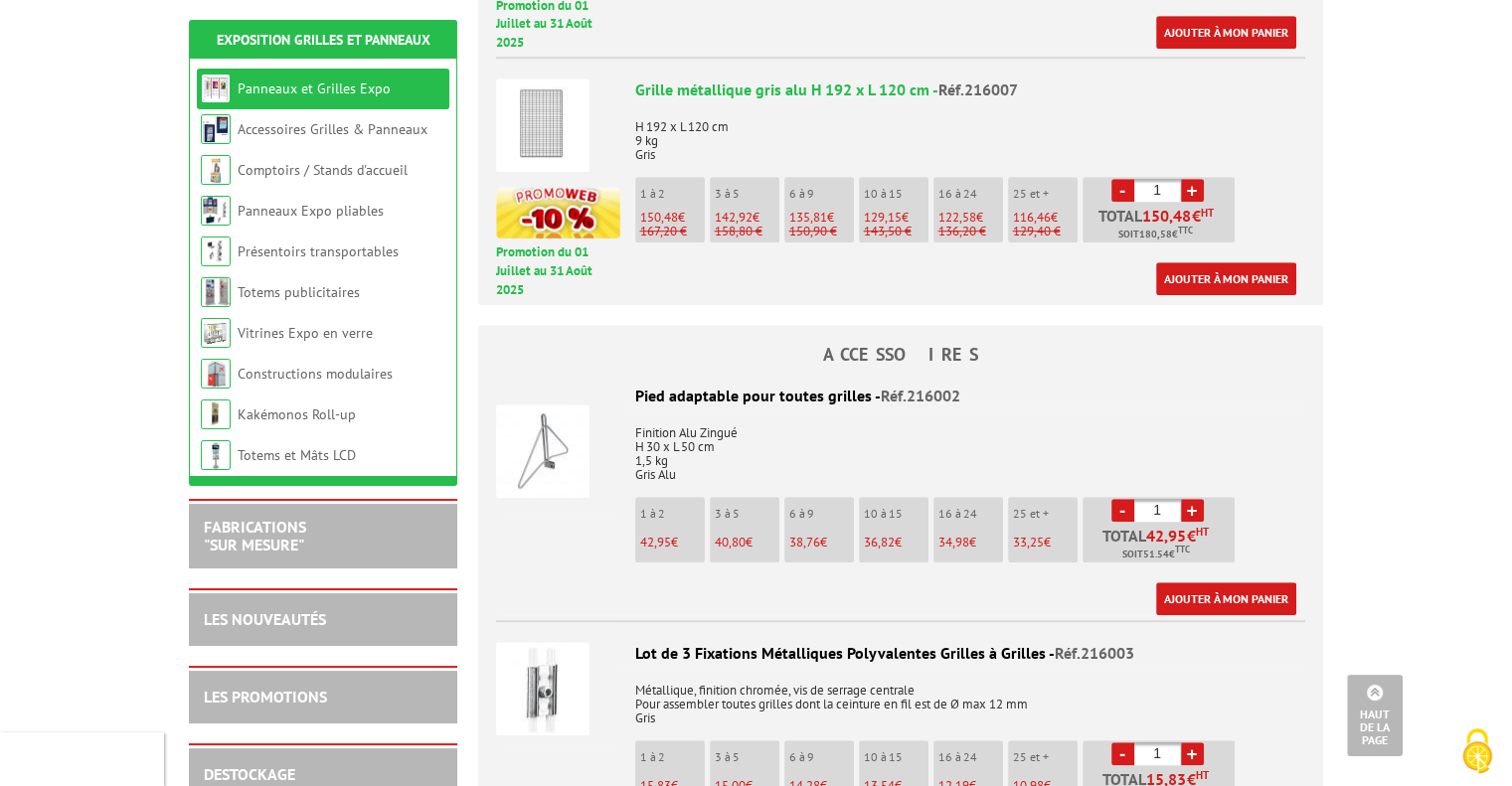 click at bounding box center (543, 451) 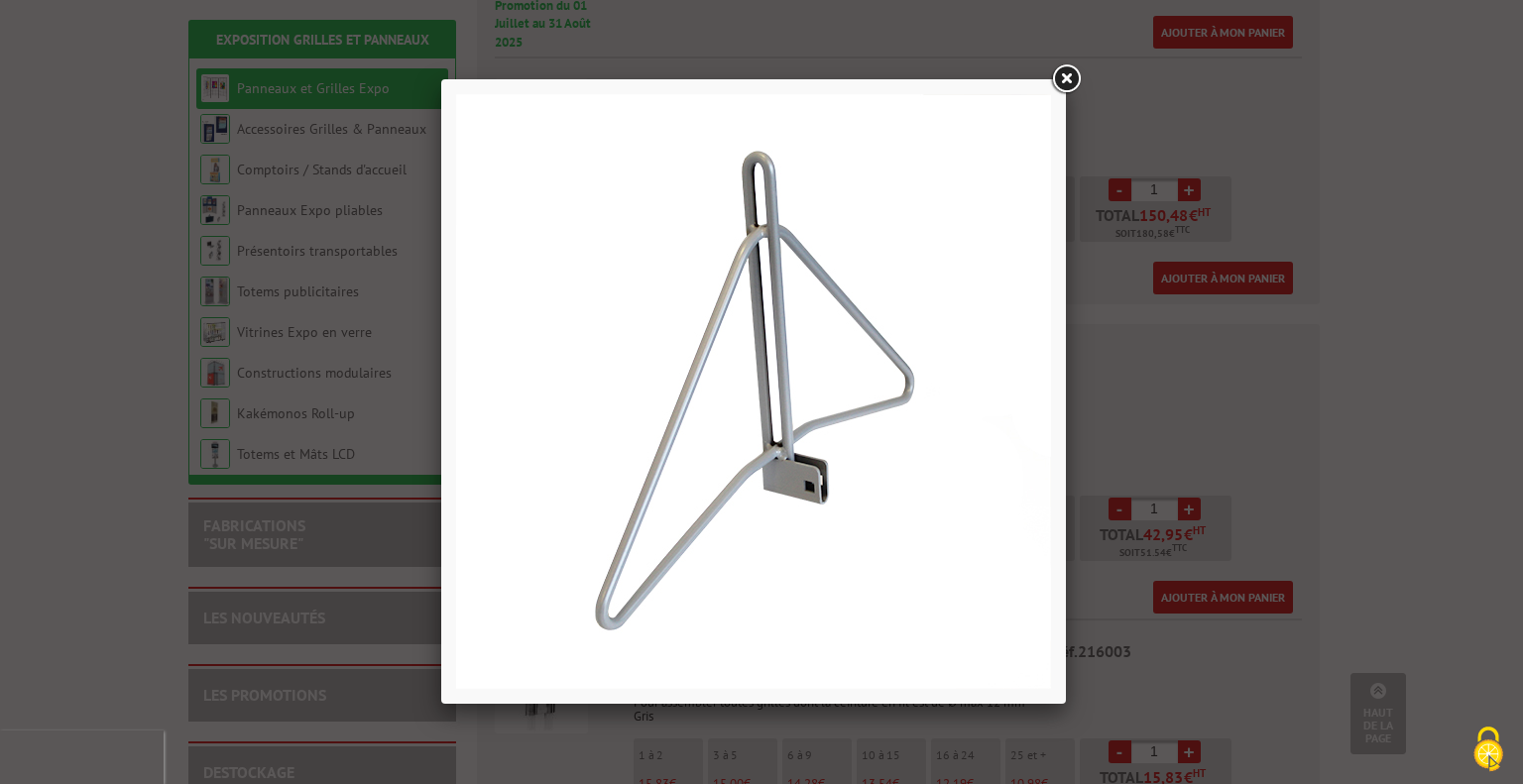 click at bounding box center (1066, 79) 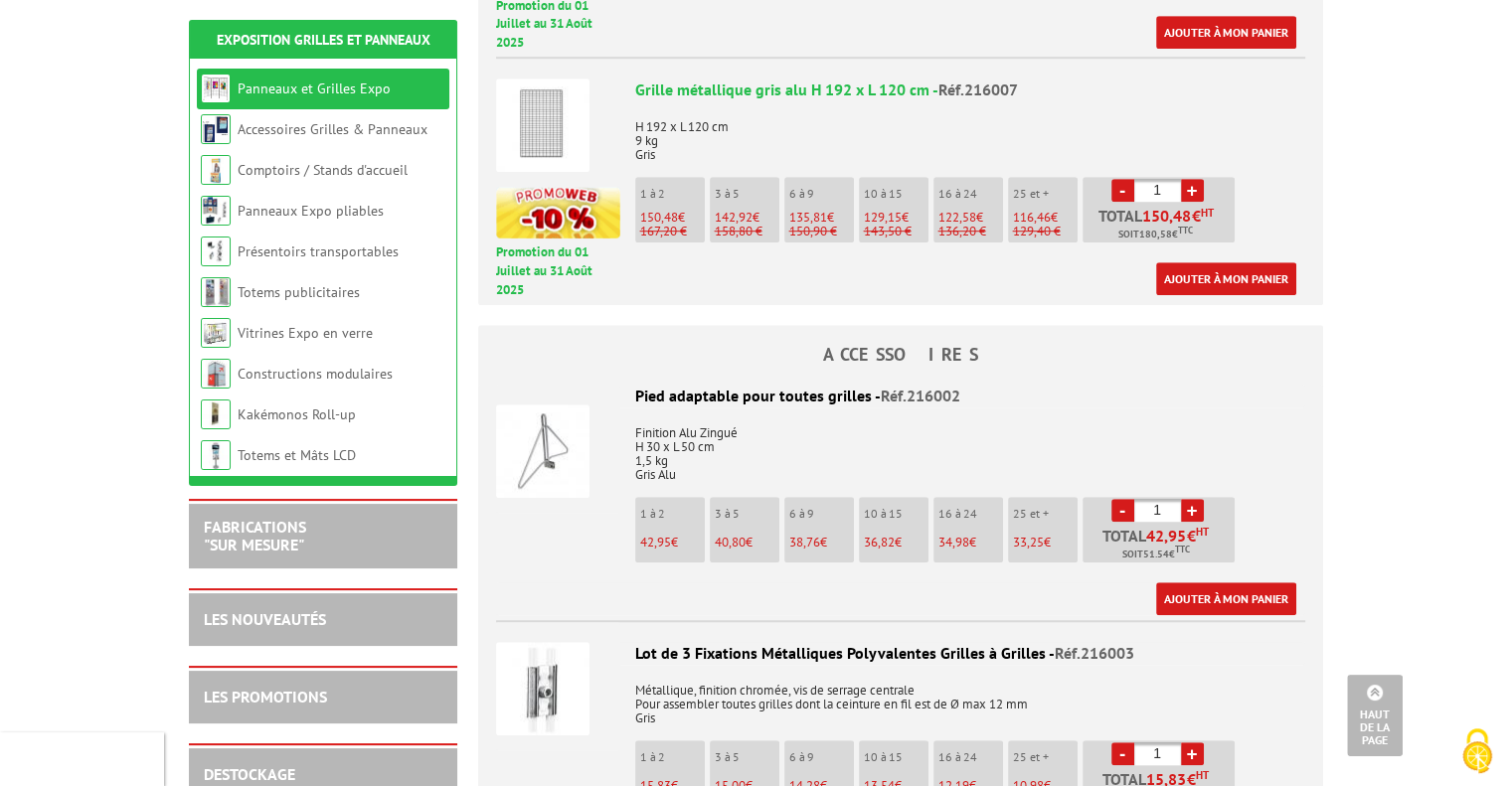 scroll, scrollTop: 1689, scrollLeft: 0, axis: vertical 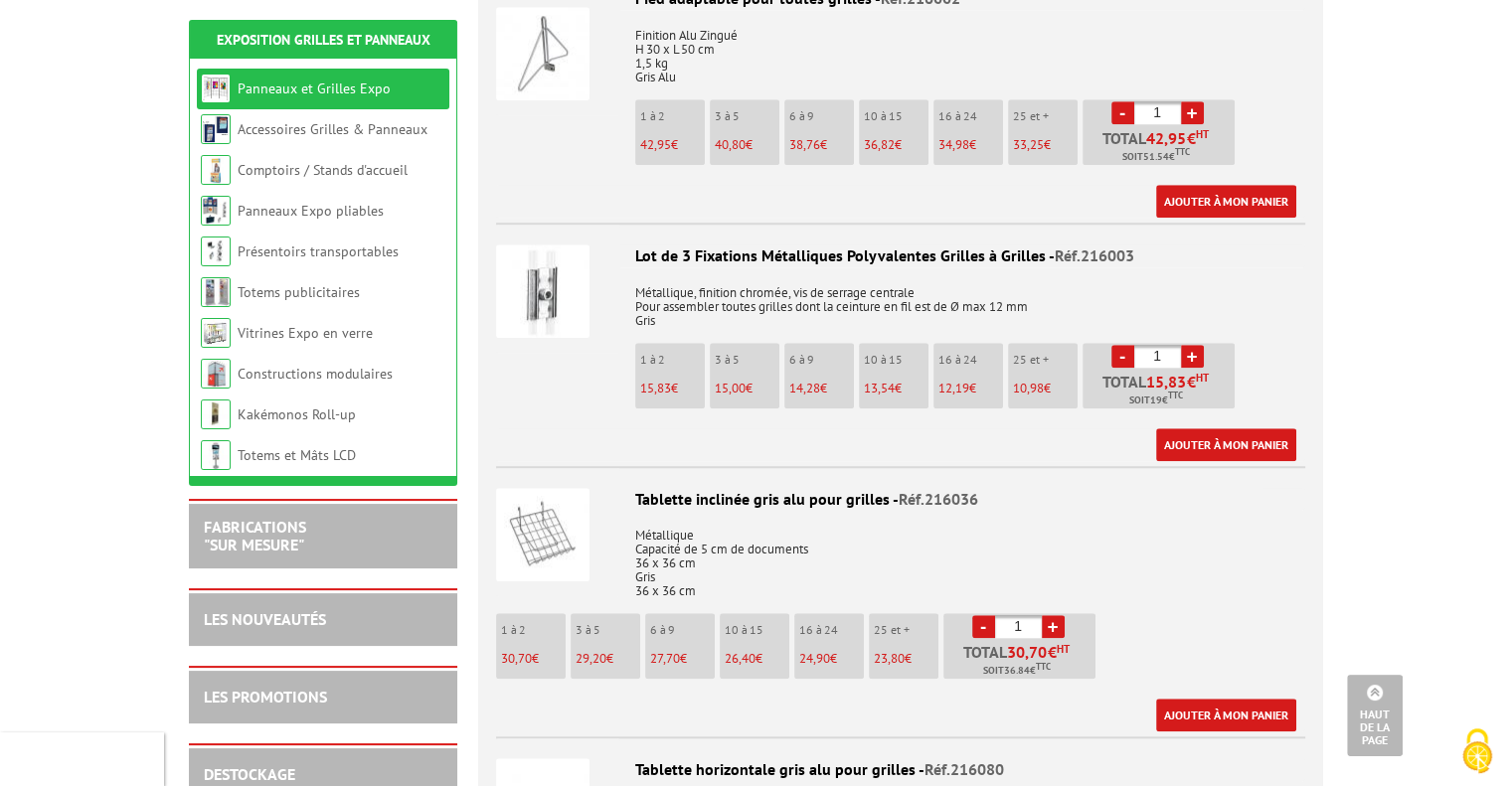 click at bounding box center [543, 291] 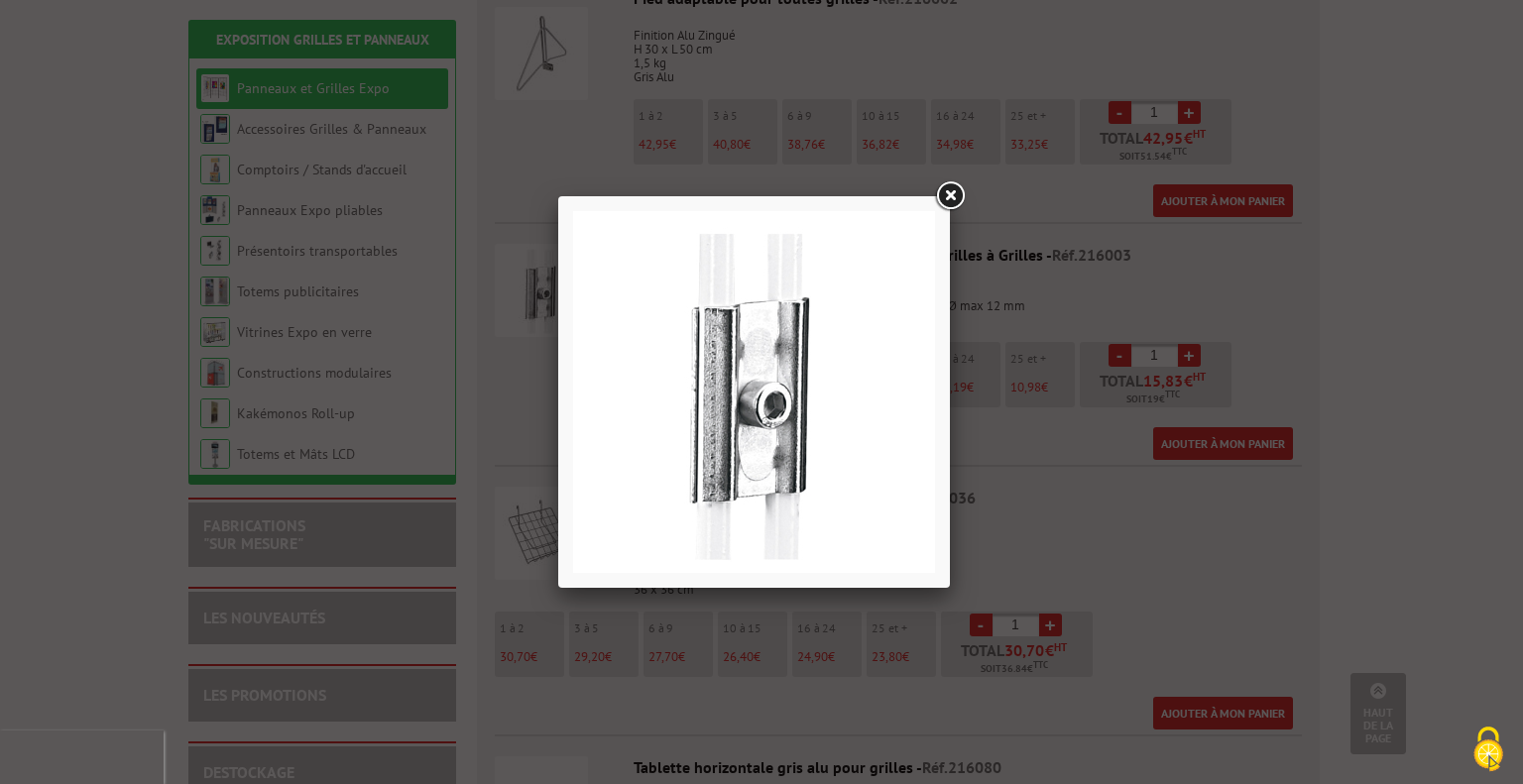 click at bounding box center (950, 196) 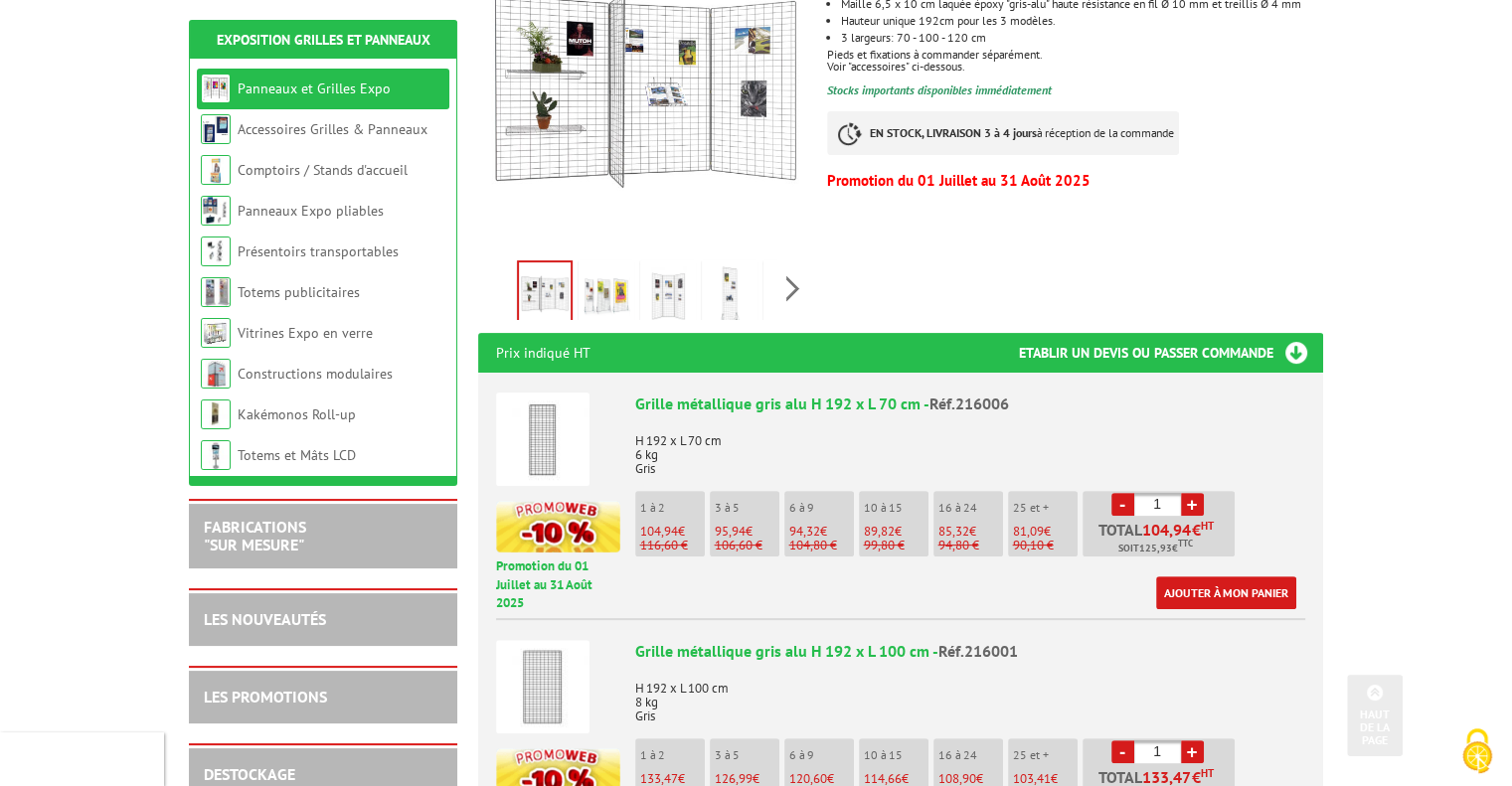 scroll, scrollTop: 497, scrollLeft: 0, axis: vertical 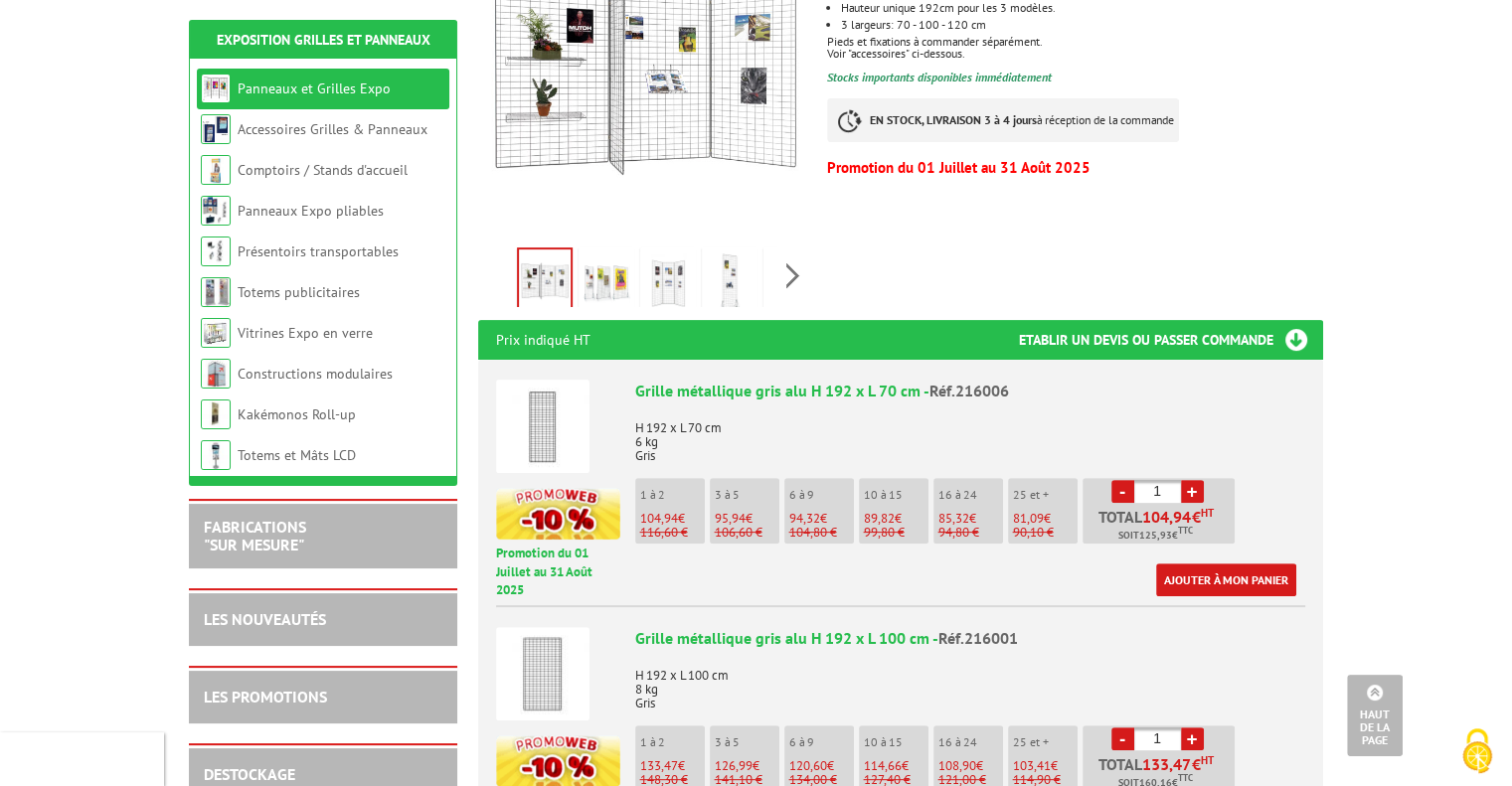 click at bounding box center (606, 282) 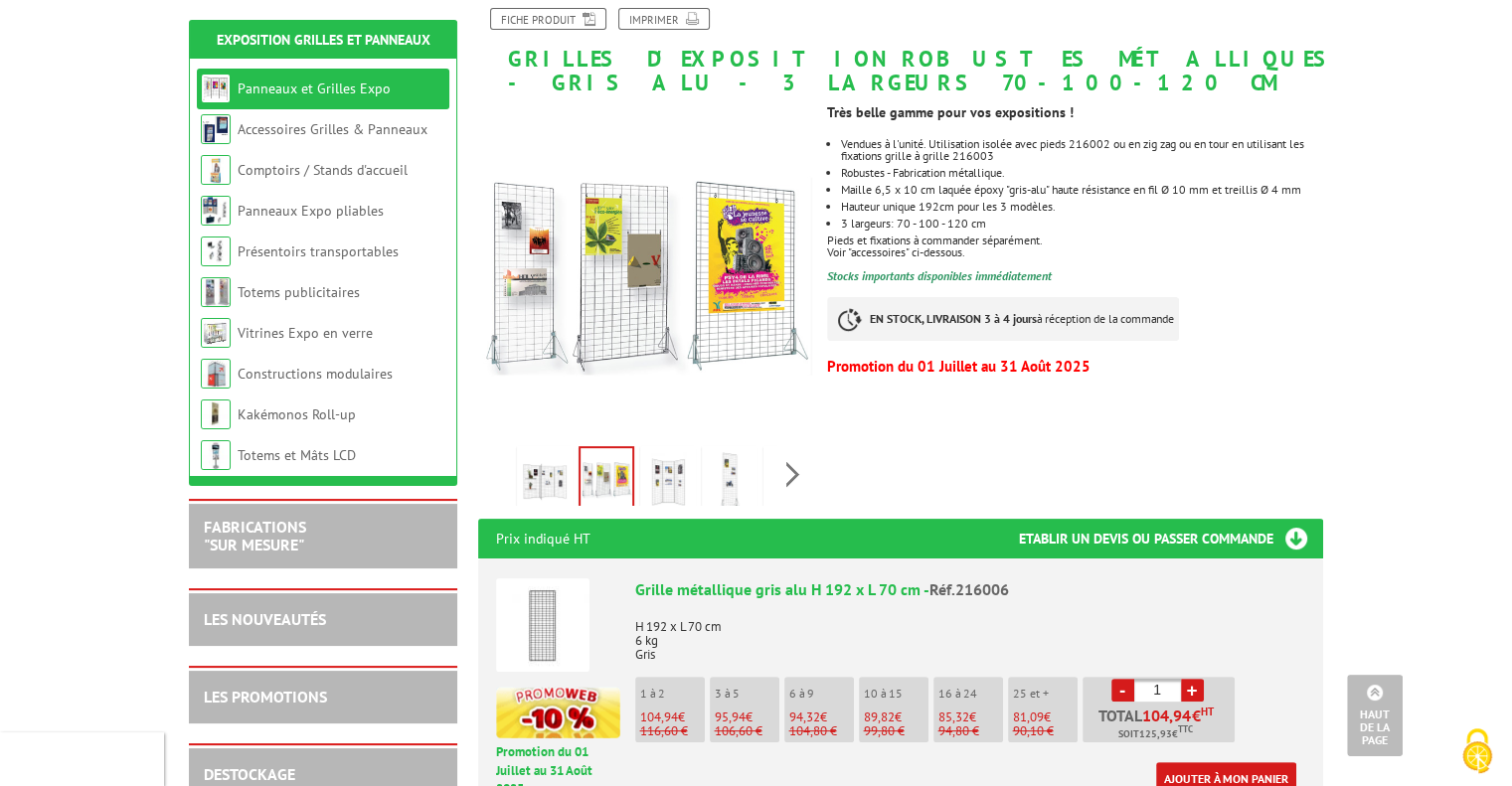 scroll, scrollTop: 298, scrollLeft: 0, axis: vertical 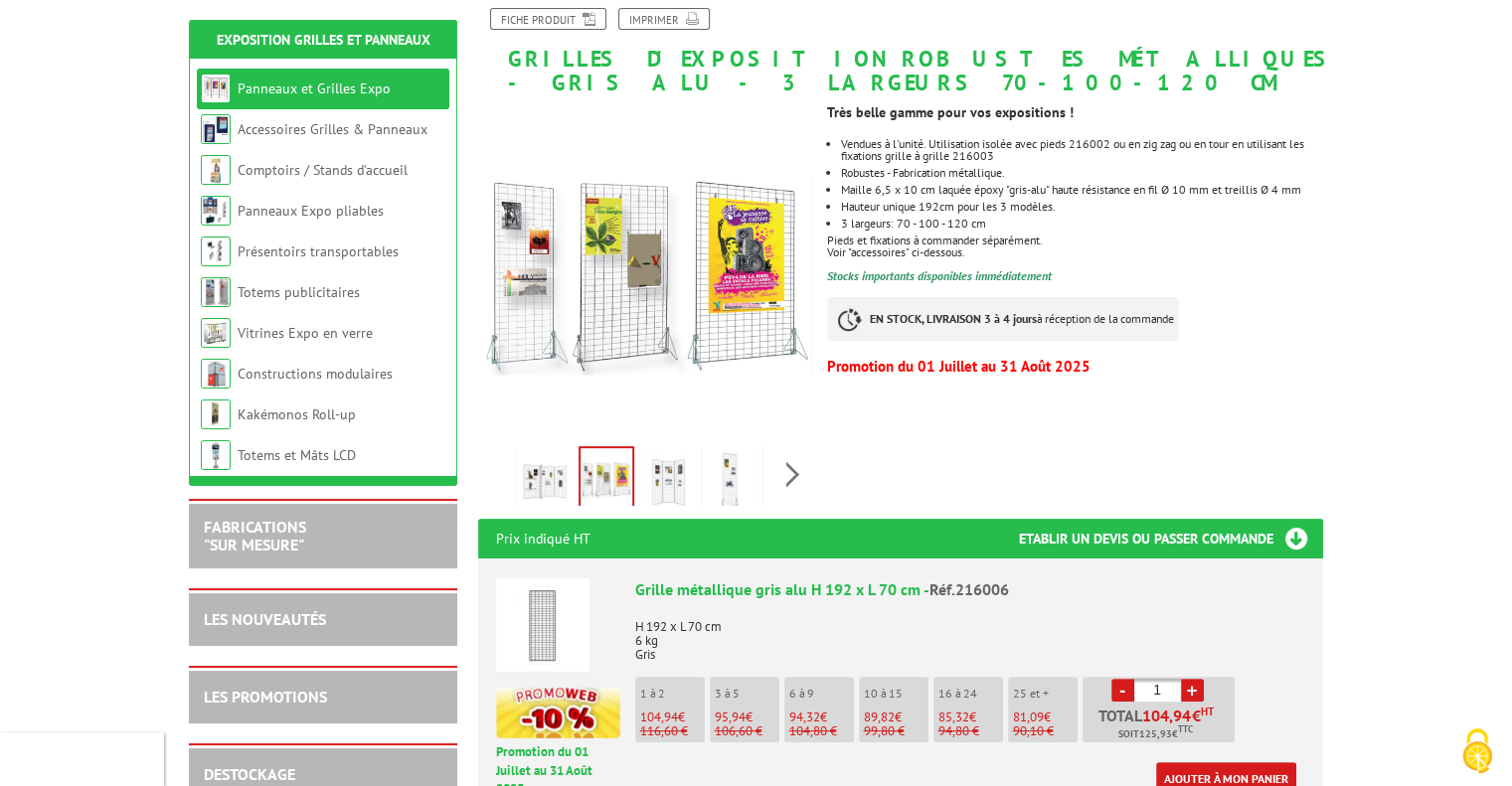 click at bounding box center [668, 481] 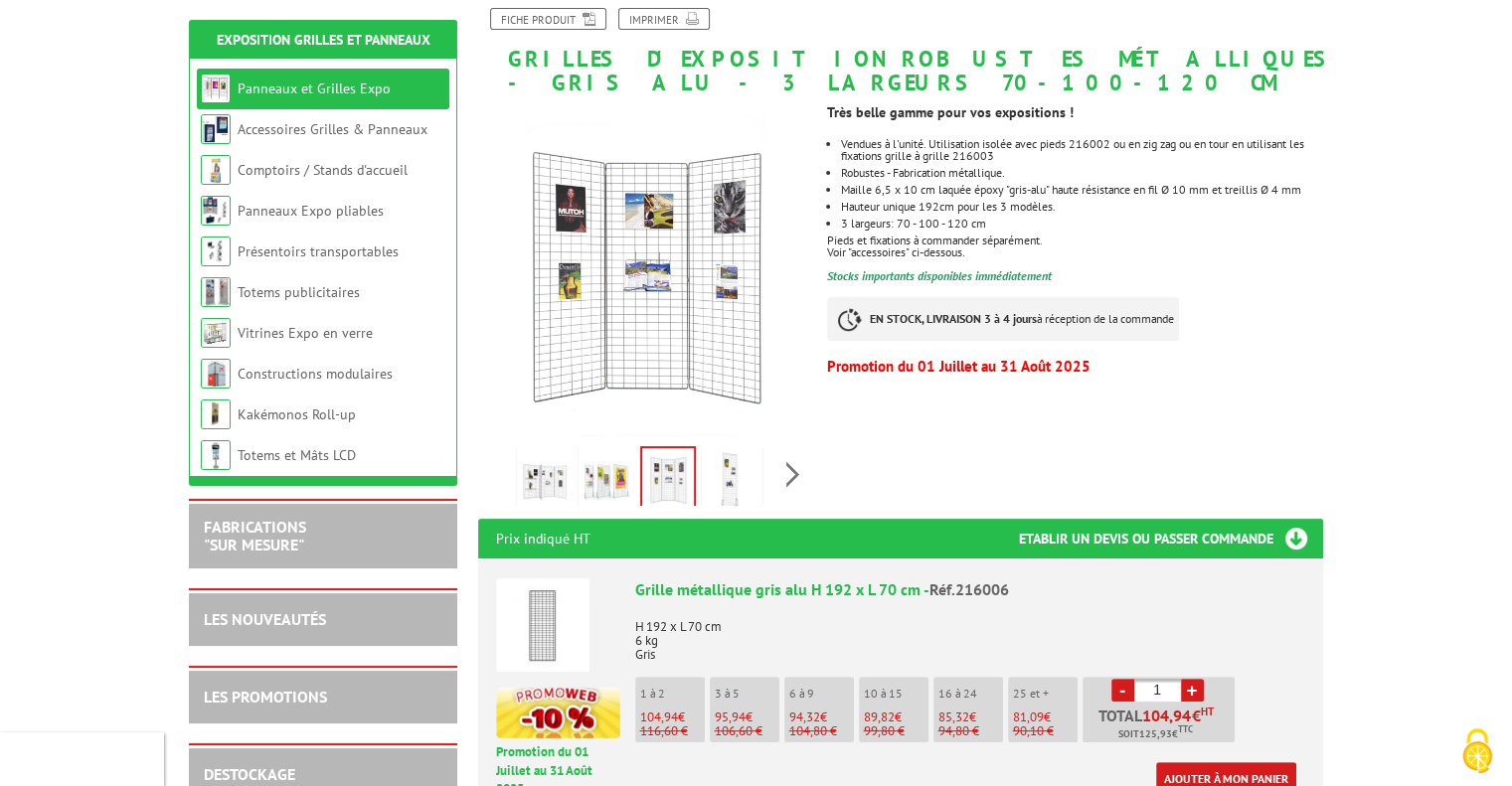 click at bounding box center [730, 481] 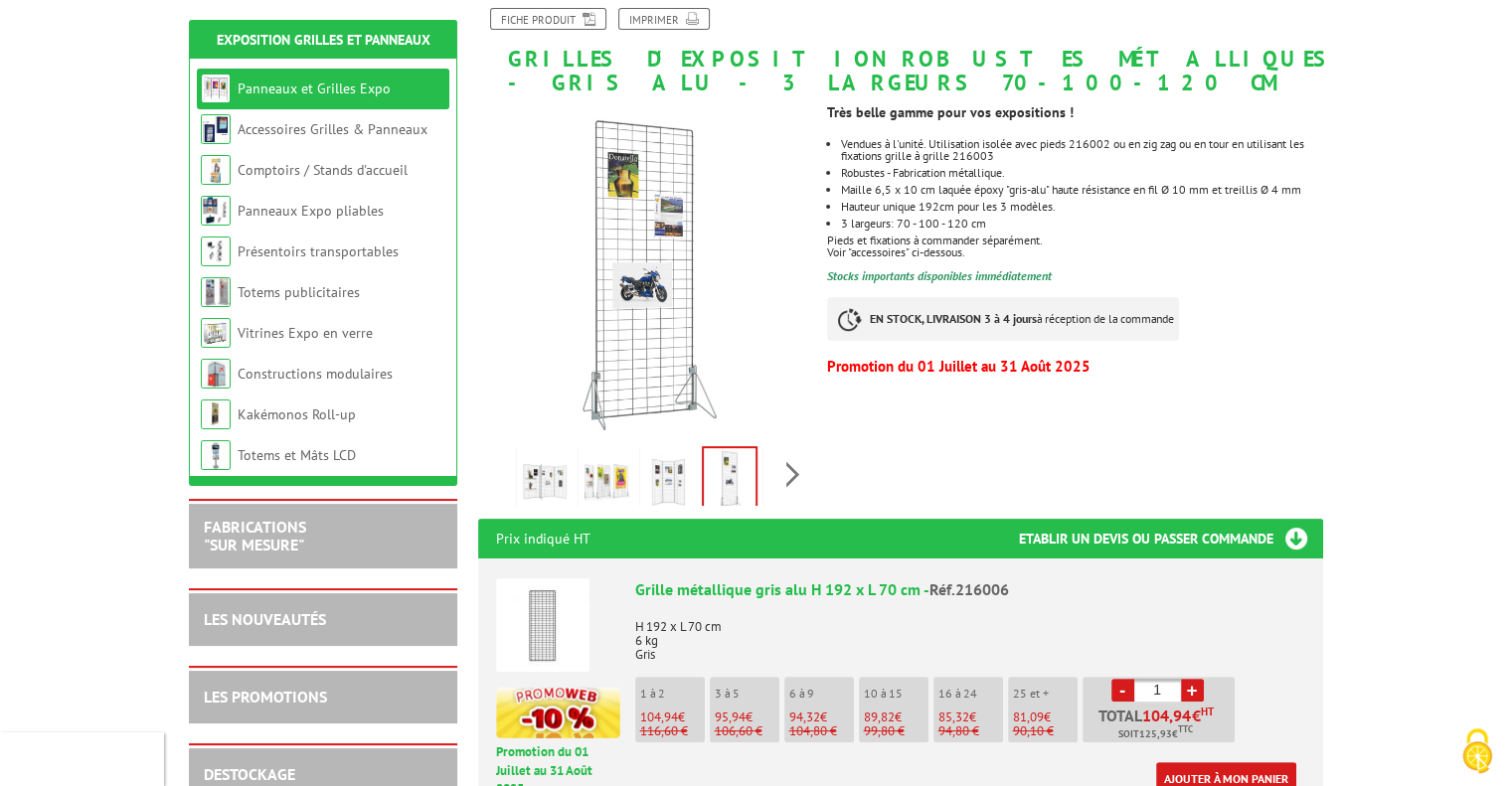 click on "Previous Next" at bounding box center [645, 474] 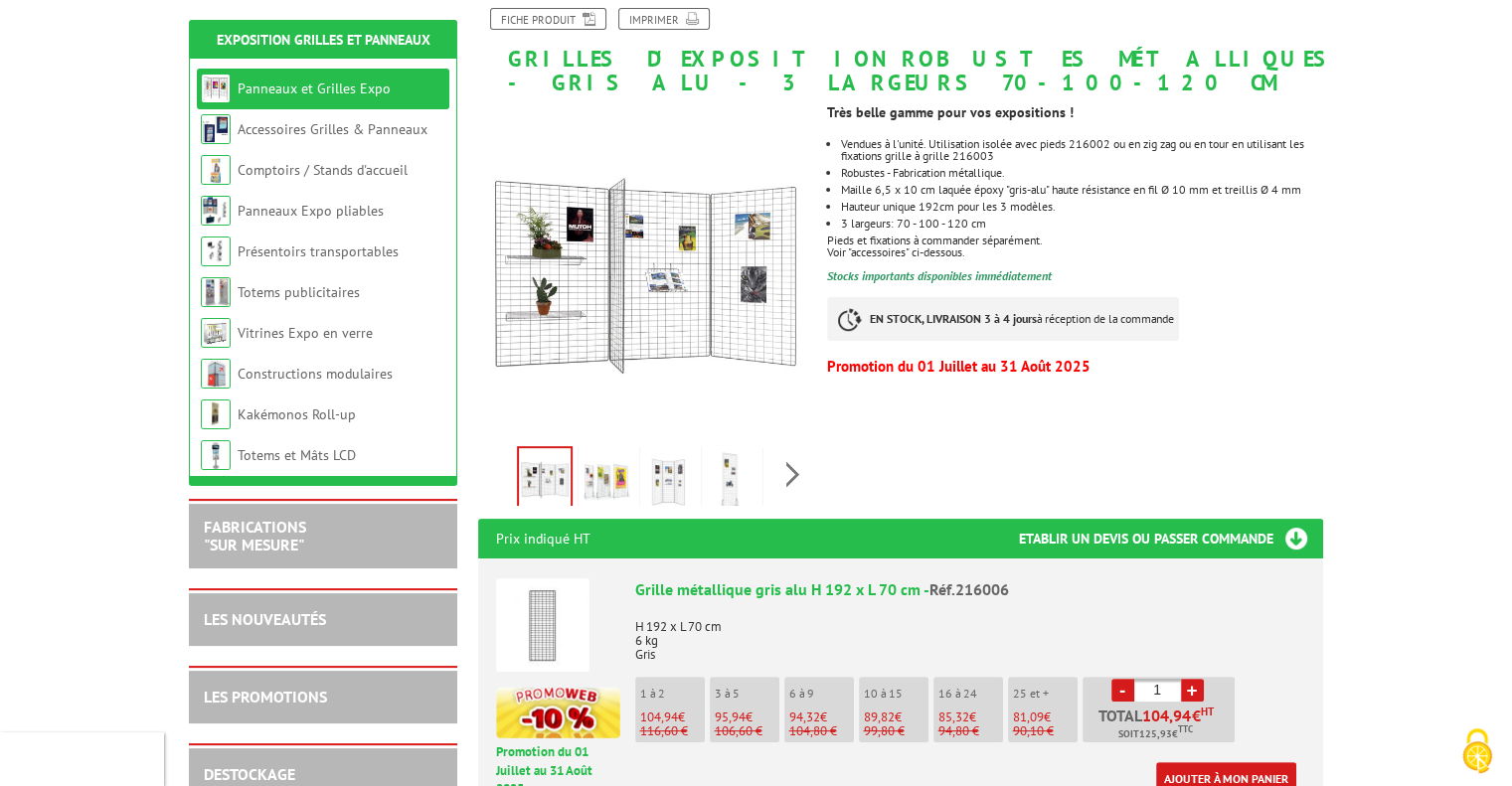click at bounding box center [606, 481] 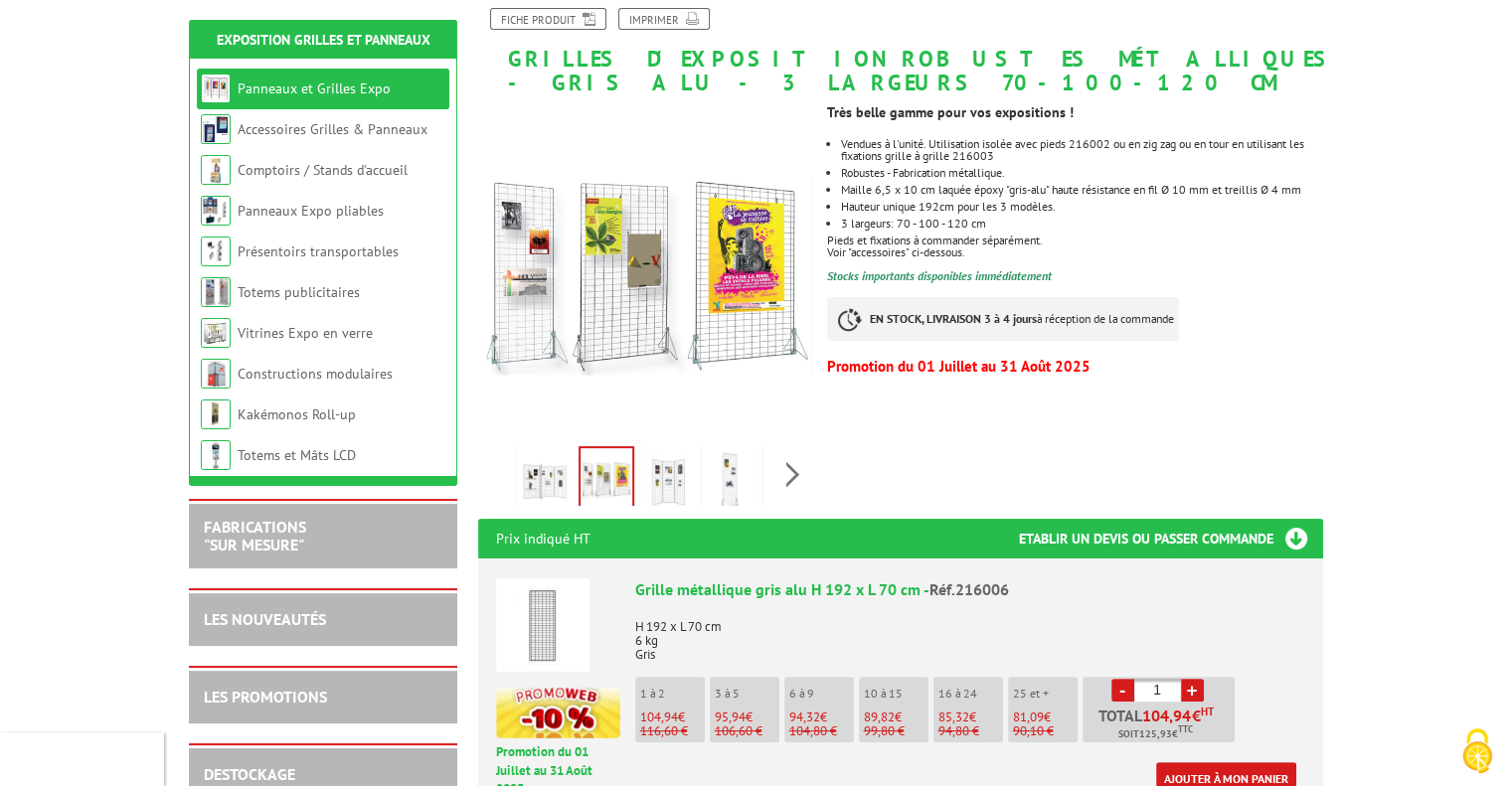 click at bounding box center [668, 481] 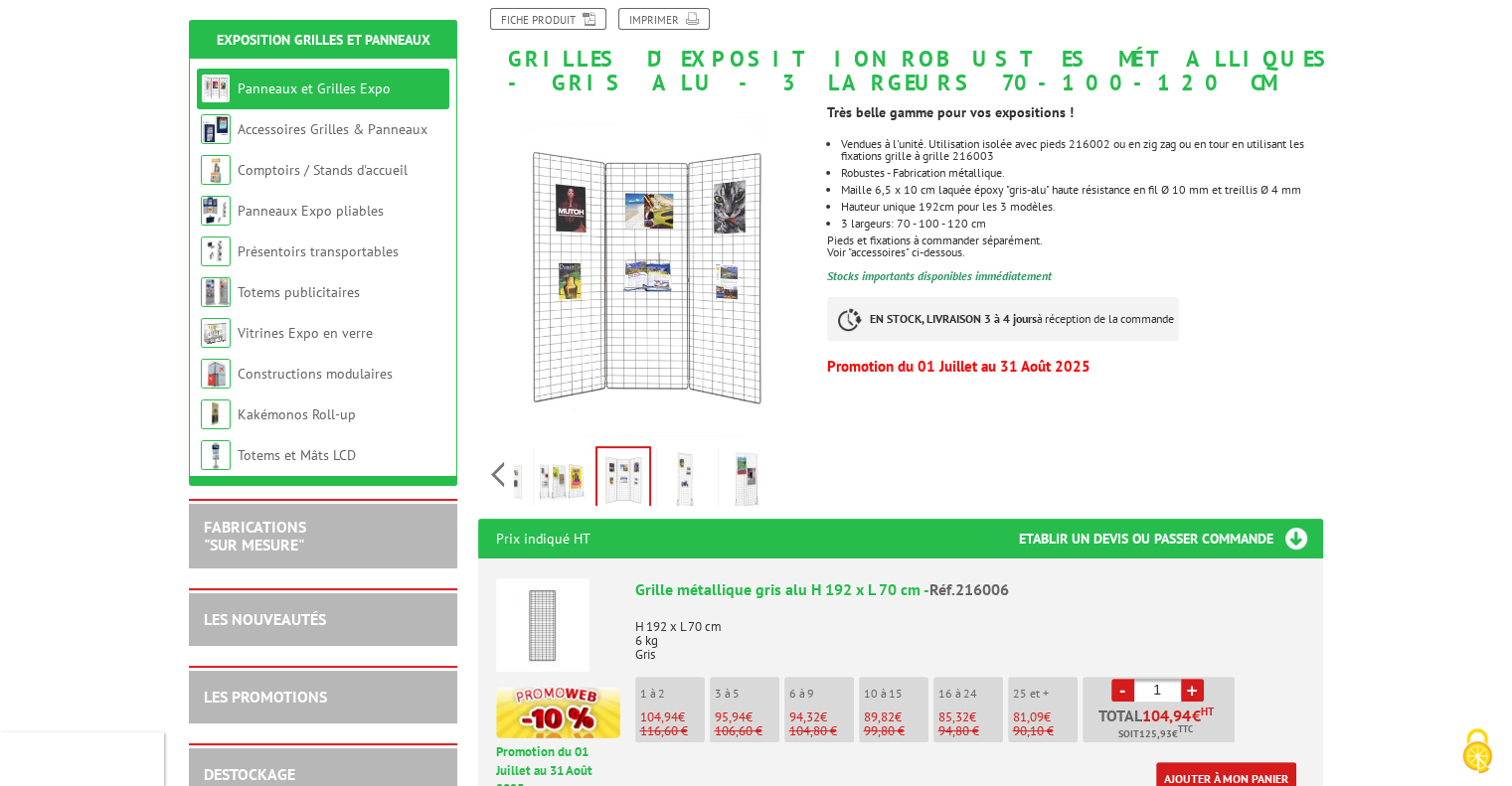 click on "Previous Next" at bounding box center [645, 474] 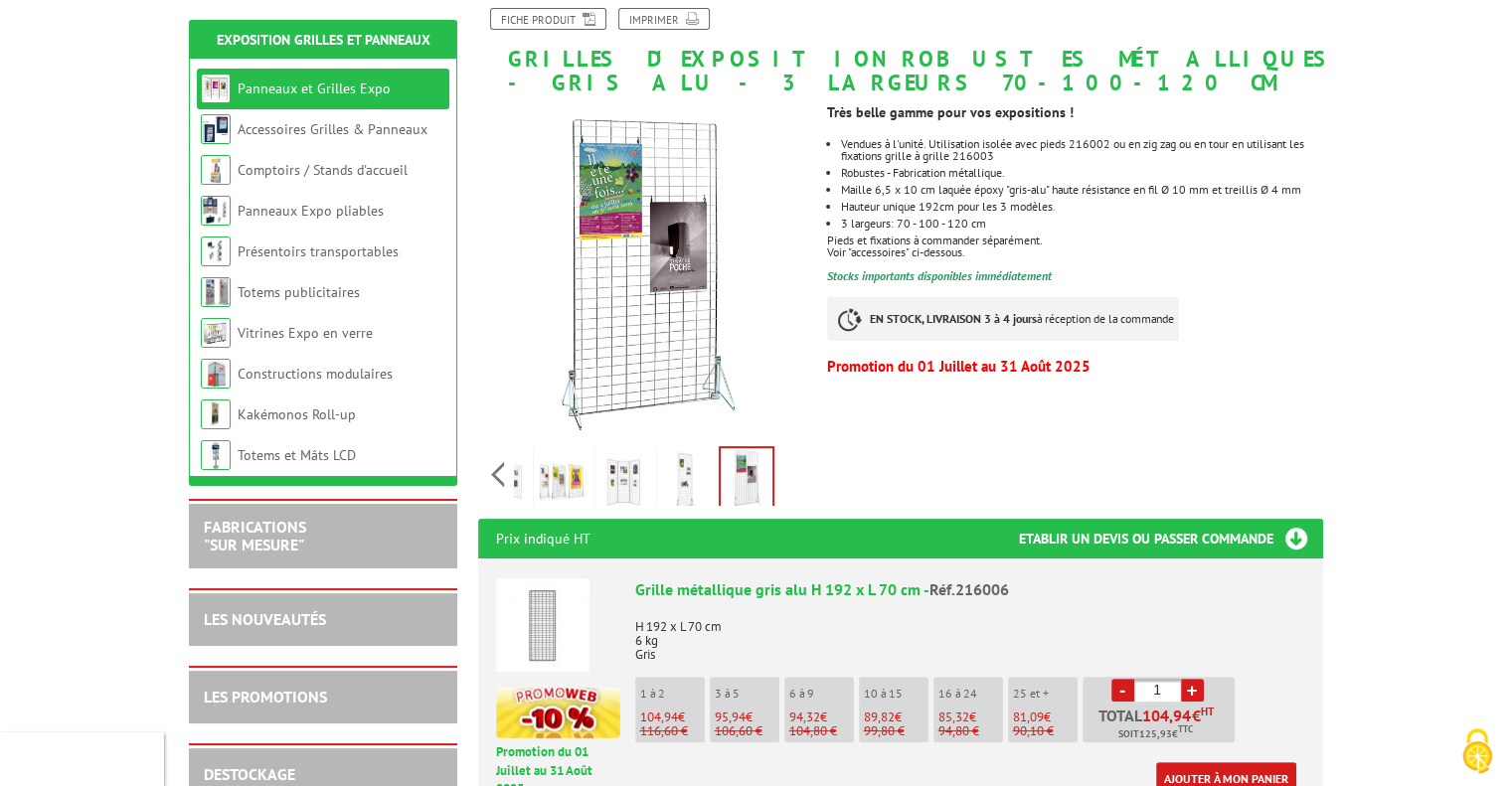 click on "Previous Next" at bounding box center (645, 474) 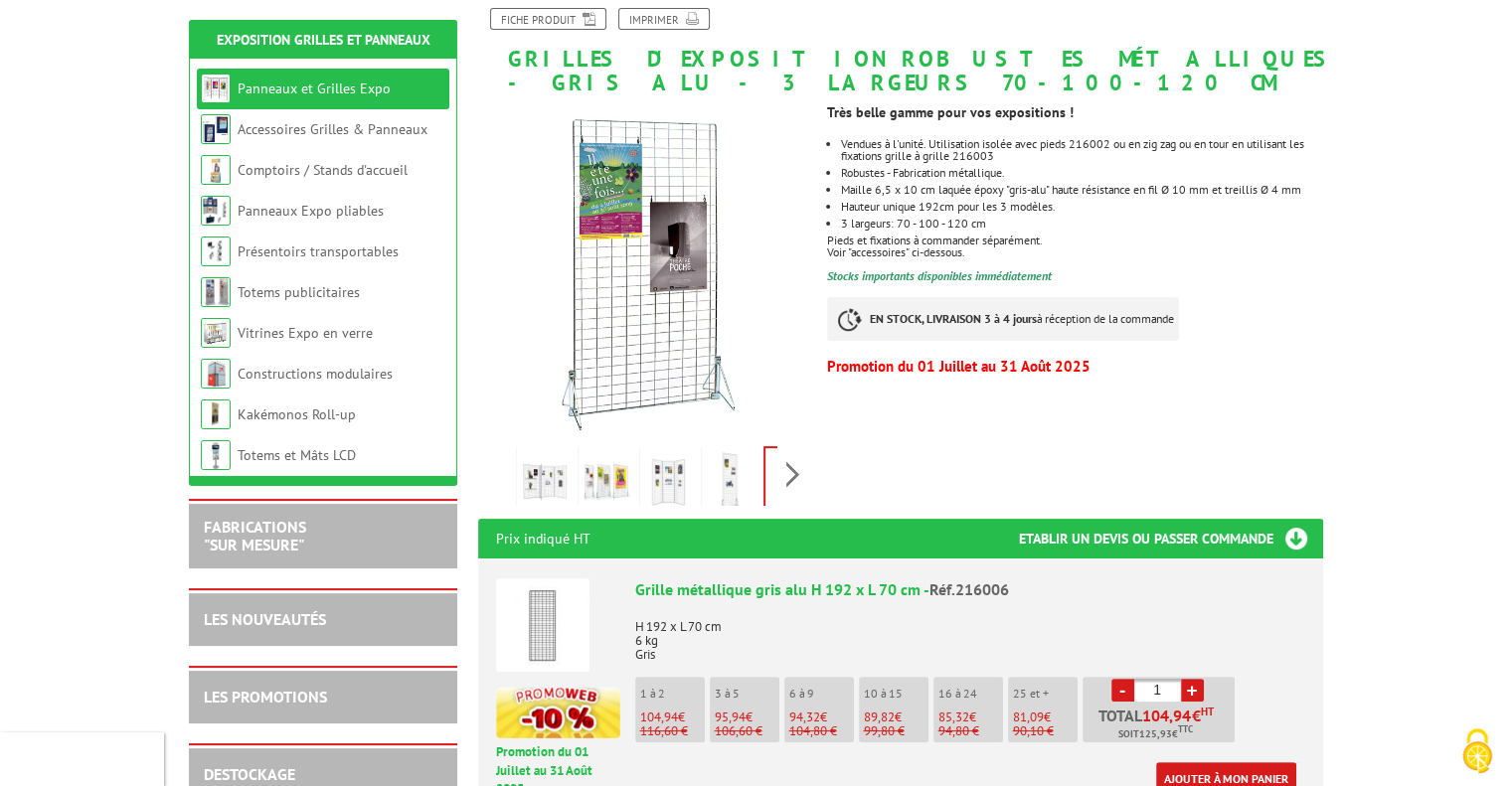 click at bounding box center (545, 481) 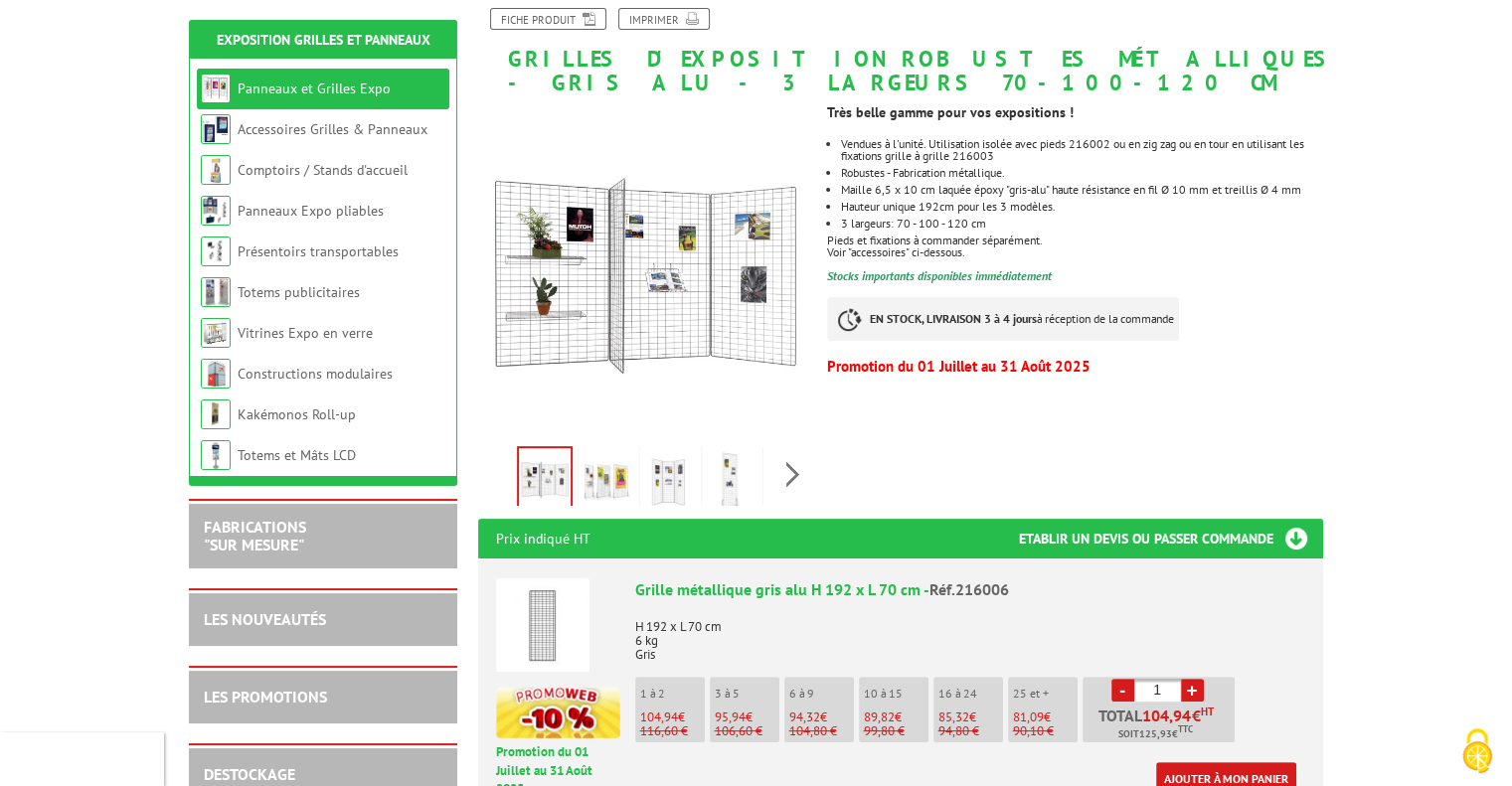 click at bounding box center [606, 481] 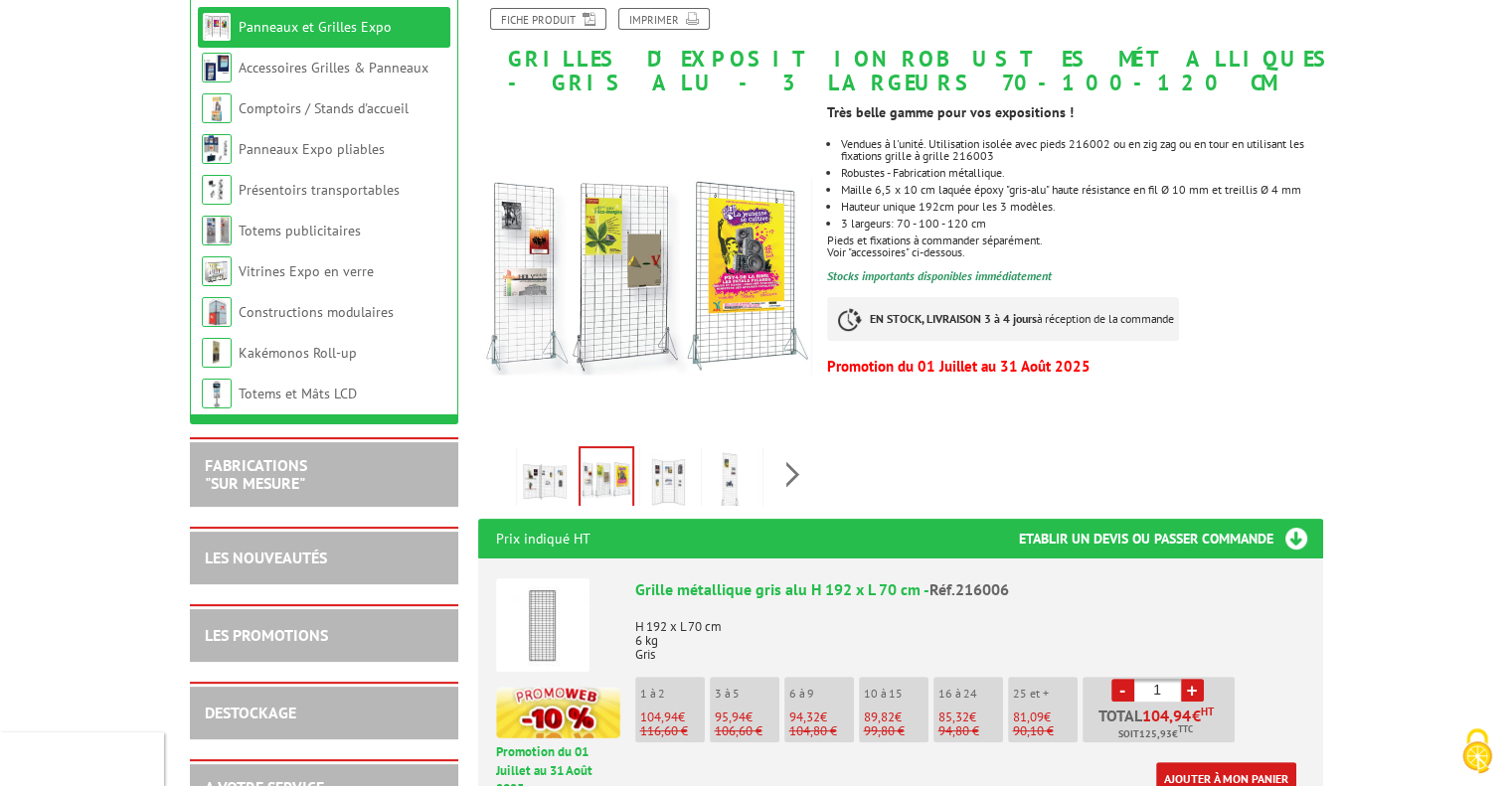 scroll, scrollTop: 199, scrollLeft: 0, axis: vertical 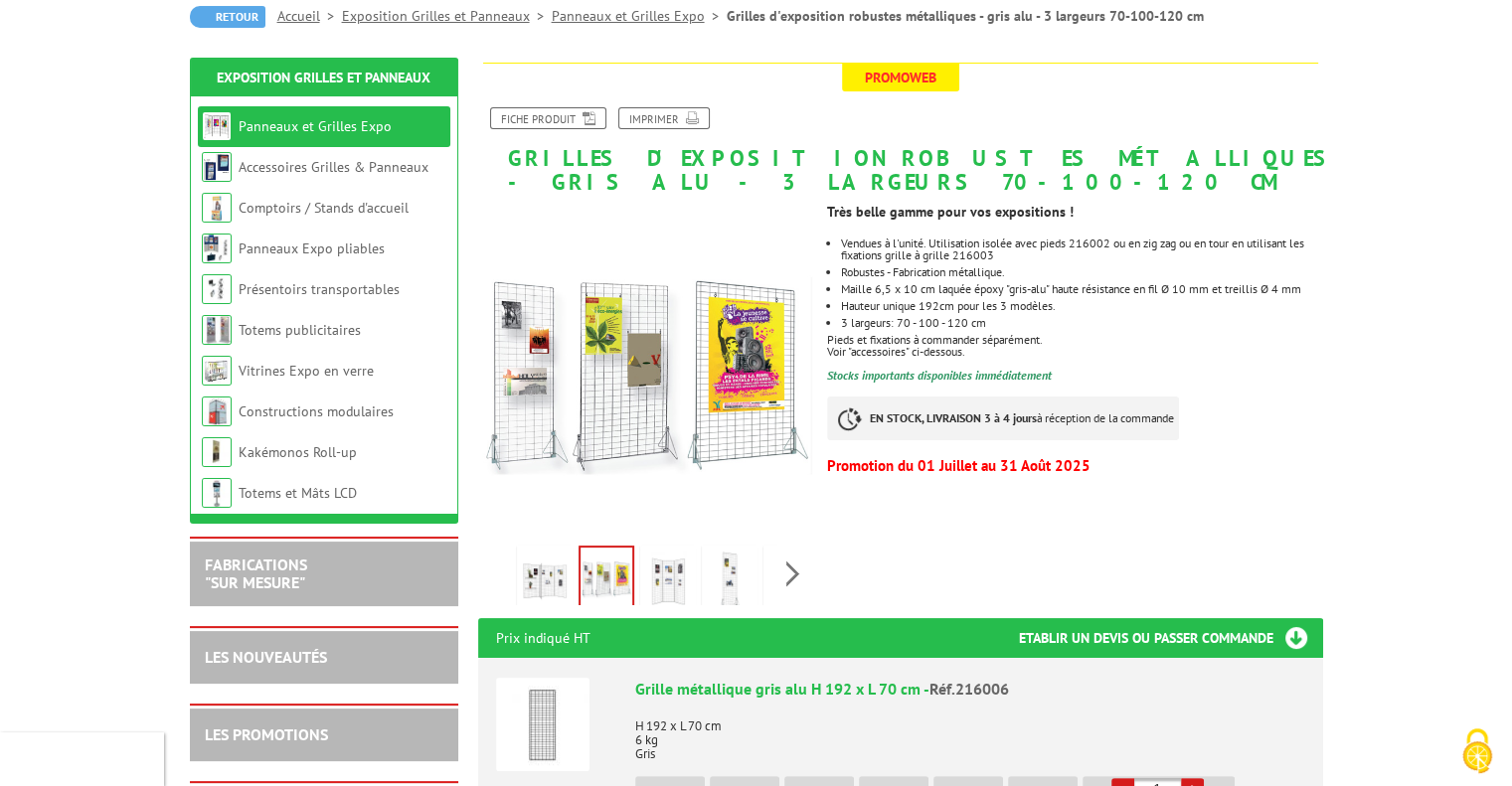 click at bounding box center (668, 580) 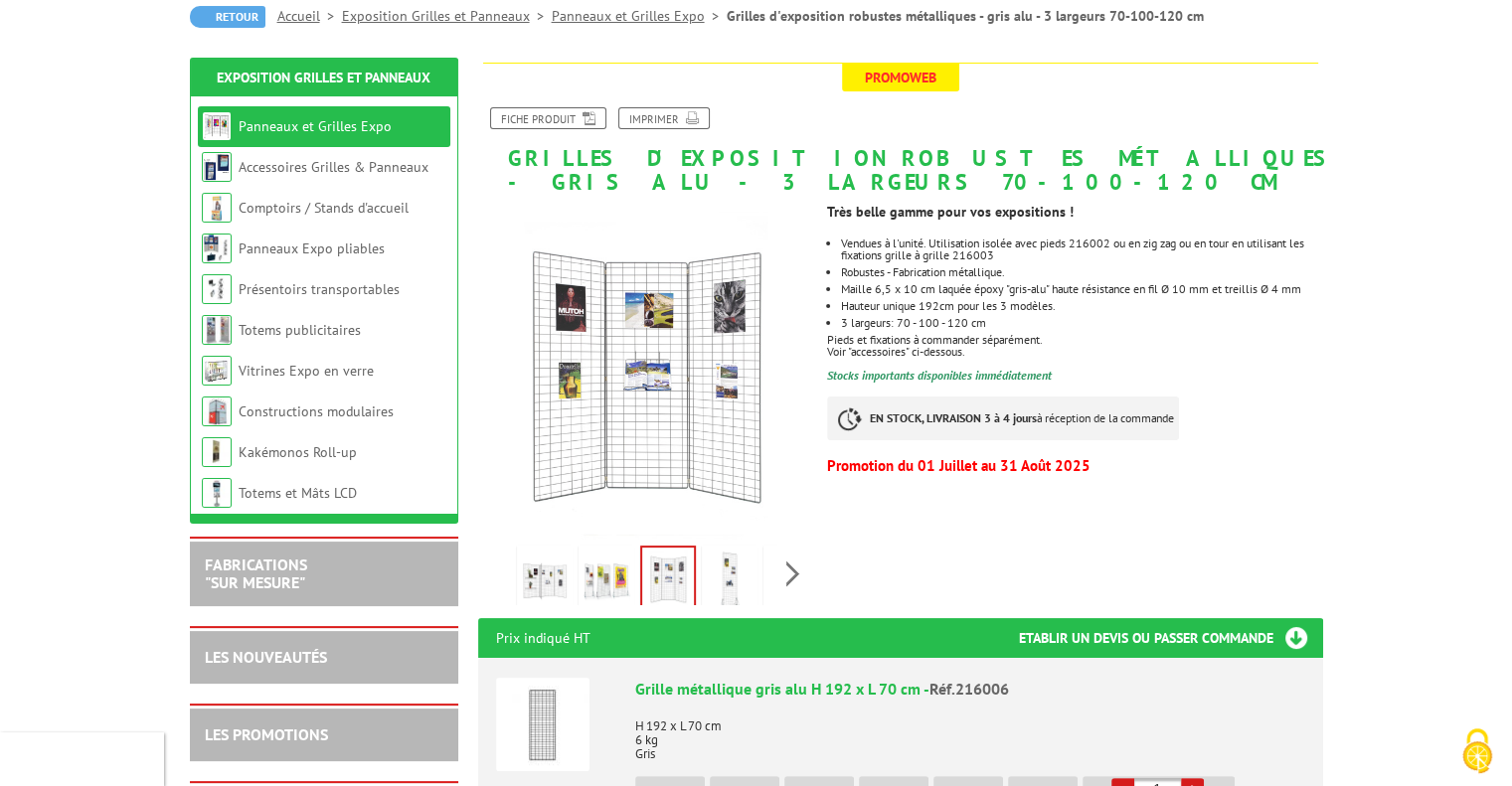 click at bounding box center (730, 580) 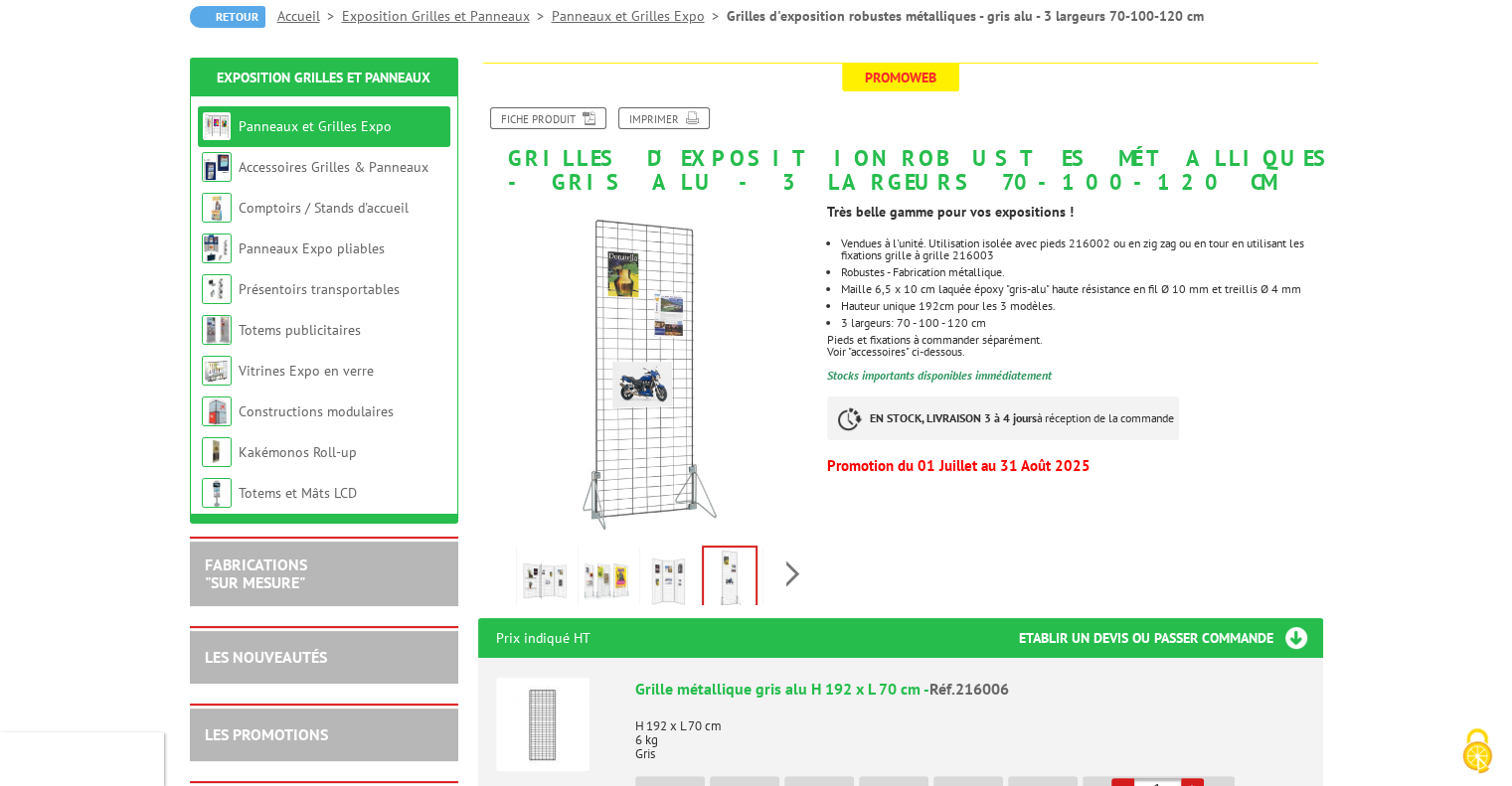 click at bounding box center (545, 580) 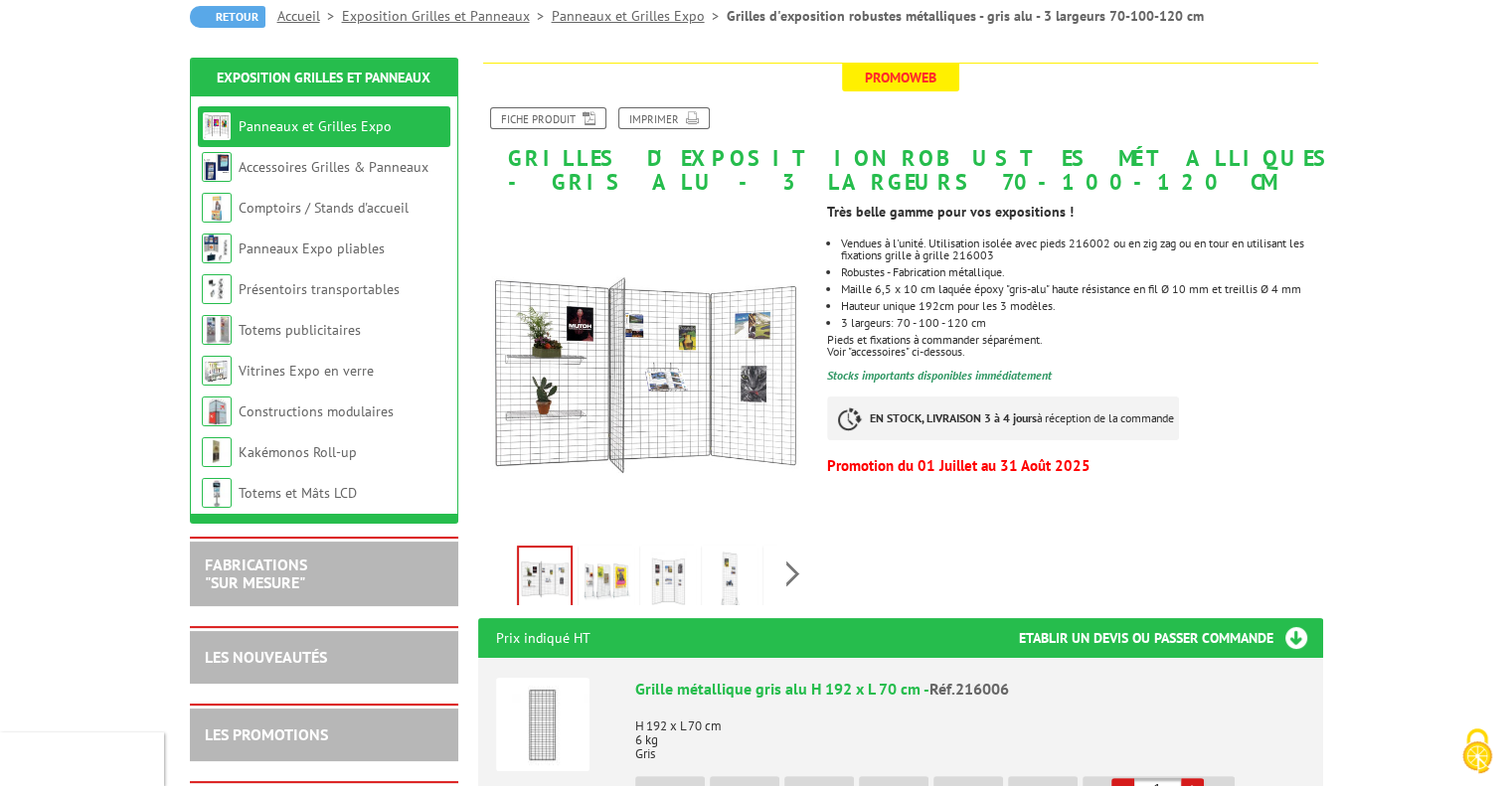 click at bounding box center (606, 580) 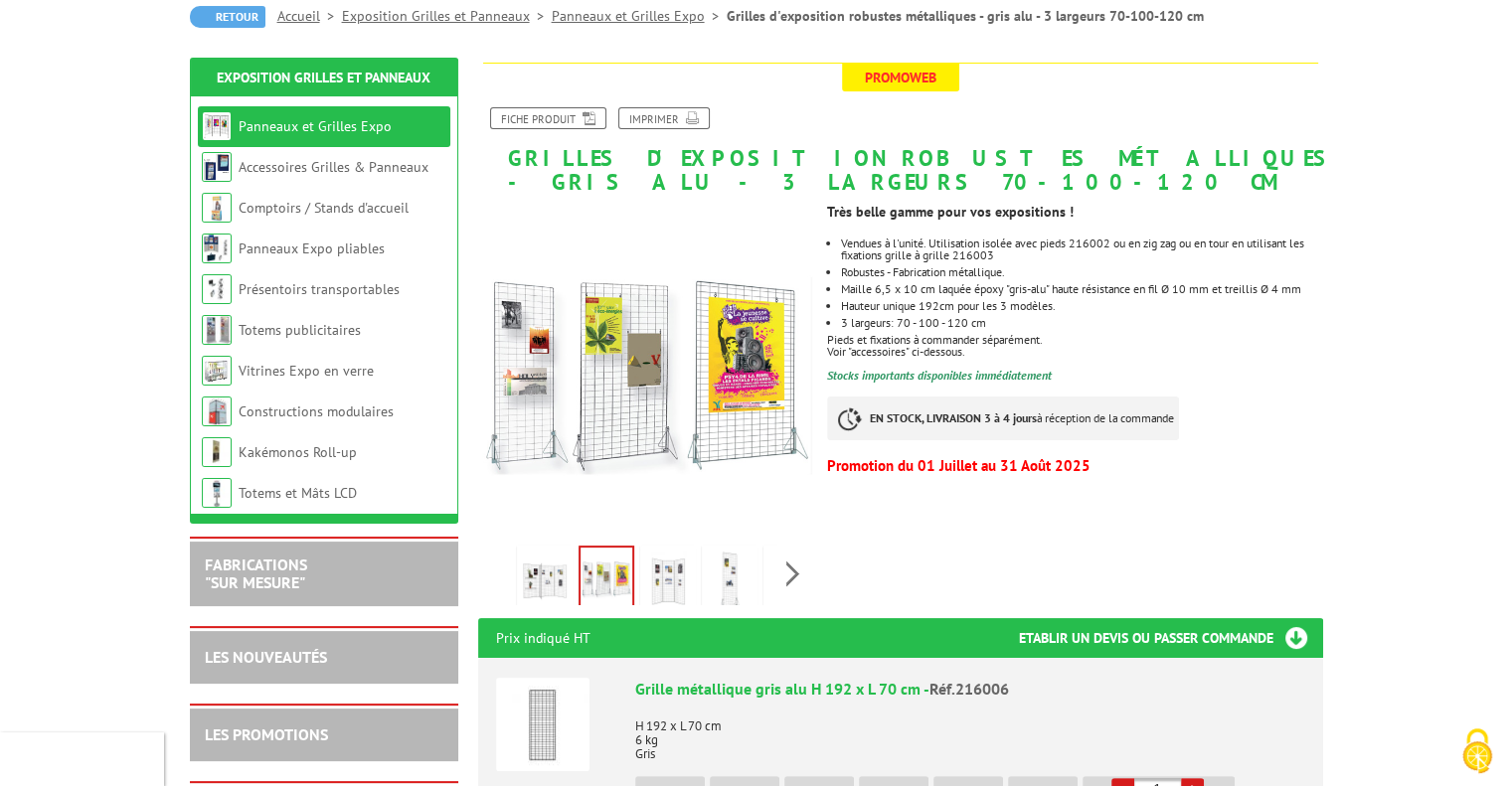 click at bounding box center (668, 580) 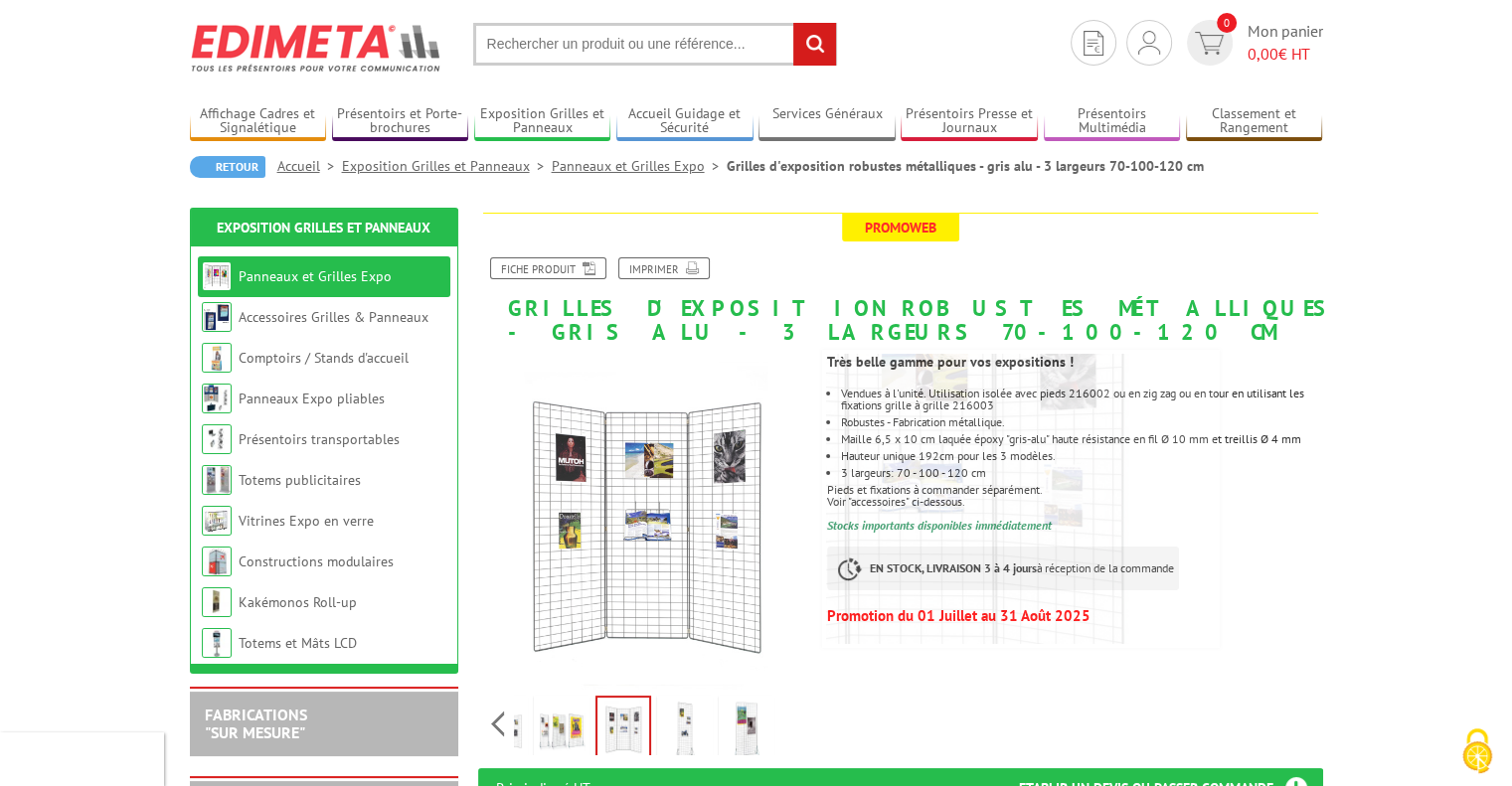 scroll, scrollTop: 0, scrollLeft: 0, axis: both 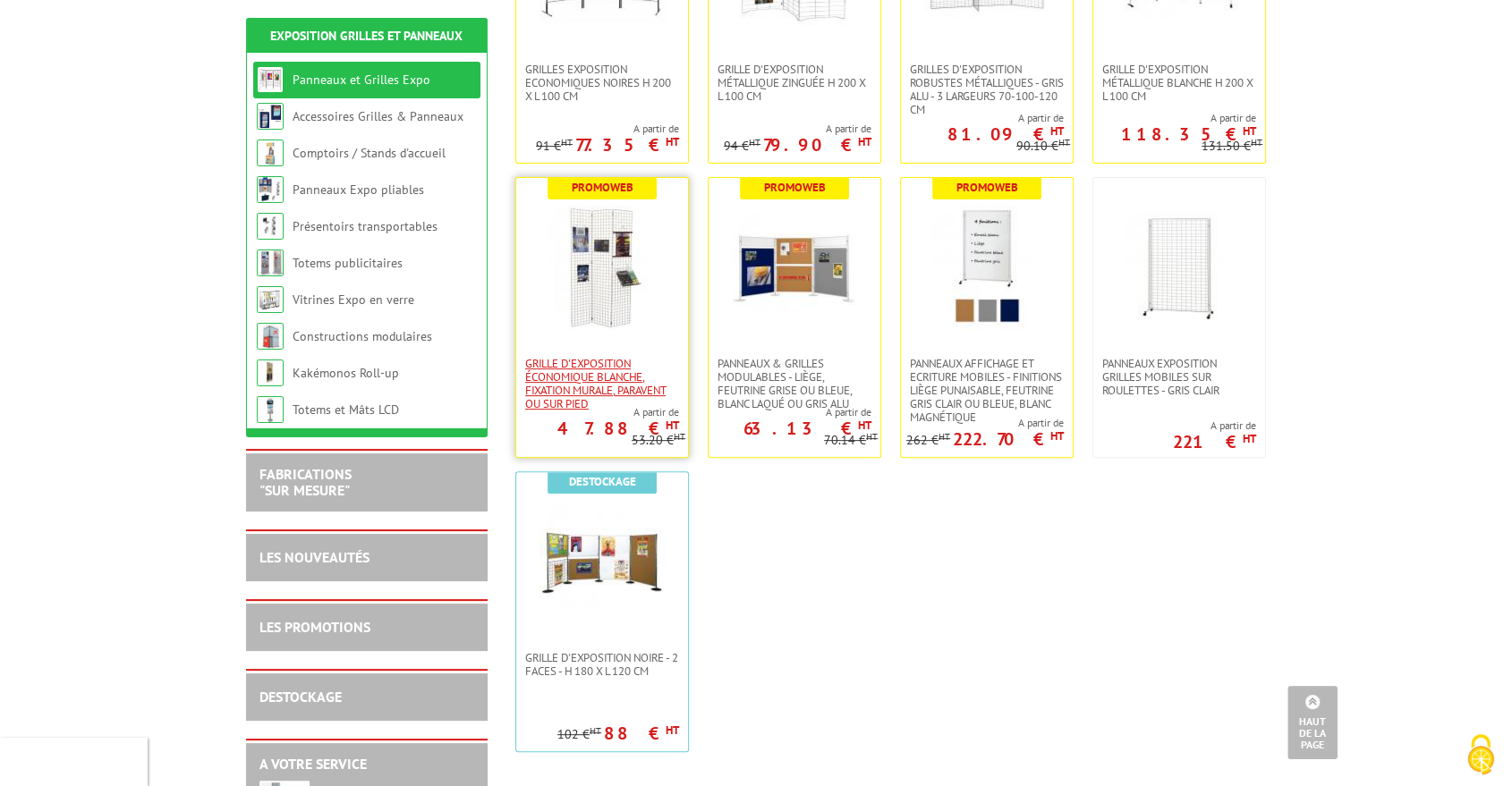 click on "Grille d'exposition économique blanche, fixation murale, paravent ou sur pied" at bounding box center [602, 384] 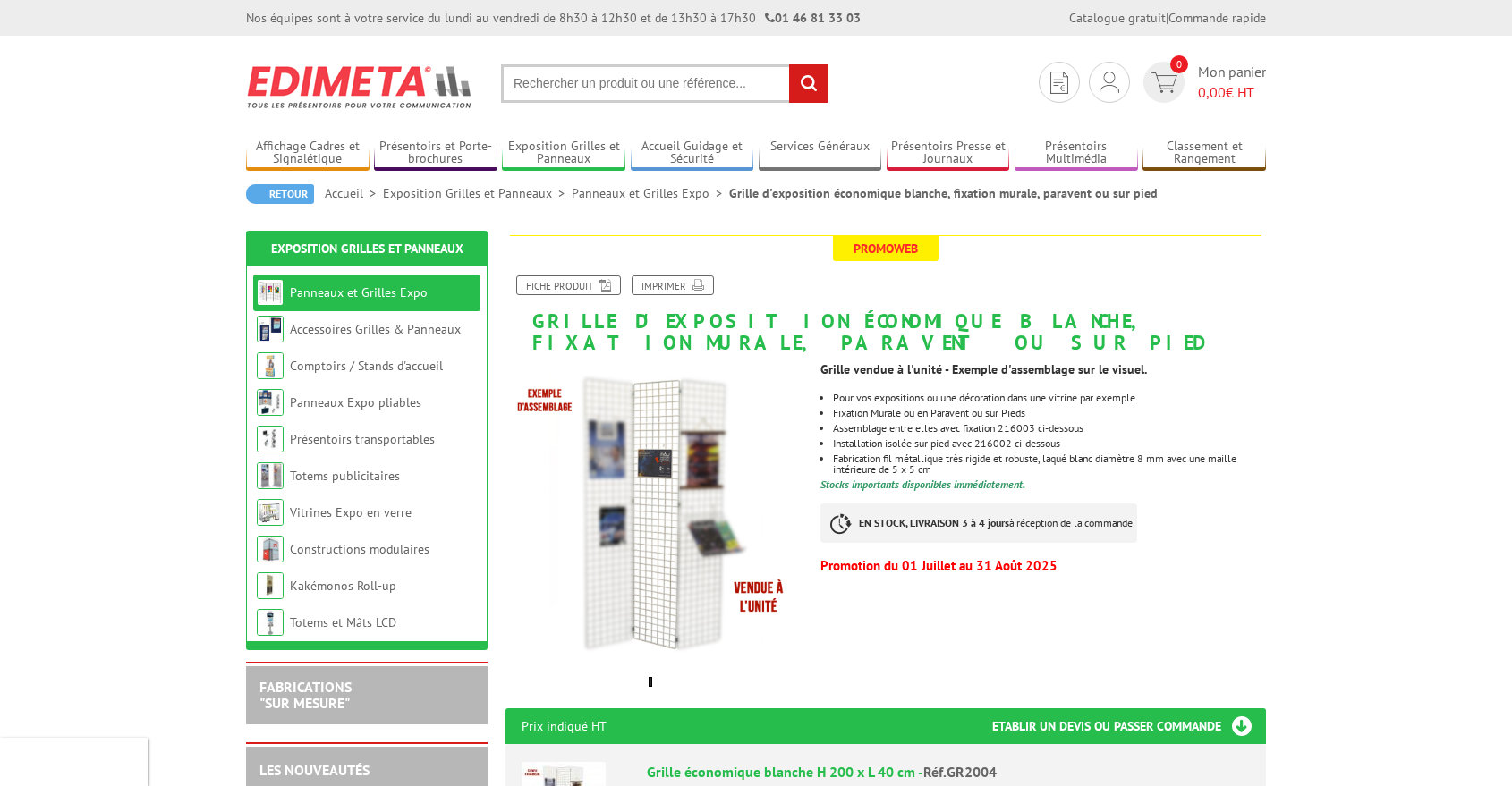 scroll, scrollTop: 0, scrollLeft: 0, axis: both 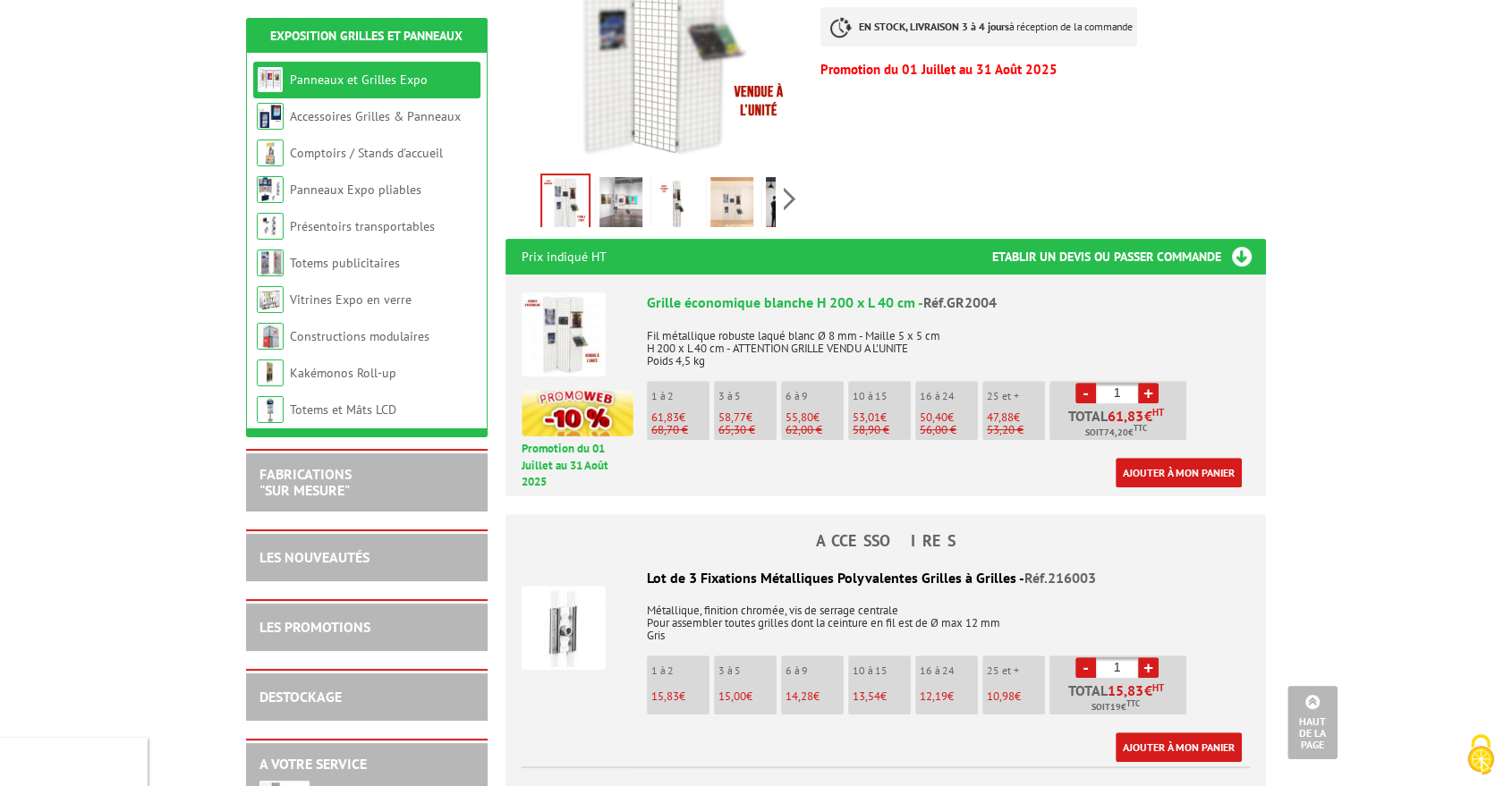 click at bounding box center [621, 205] 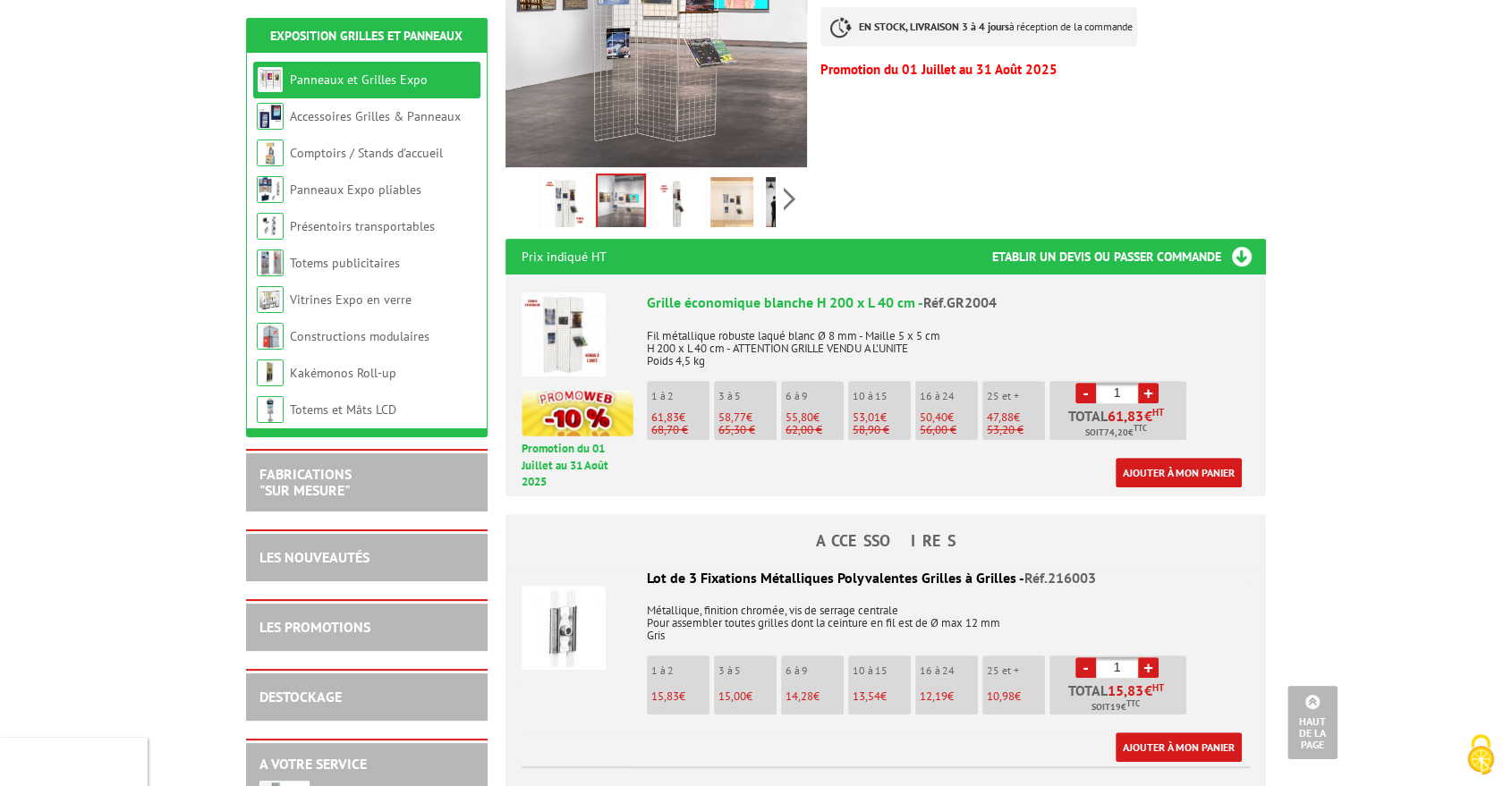 click at bounding box center (732, 205) 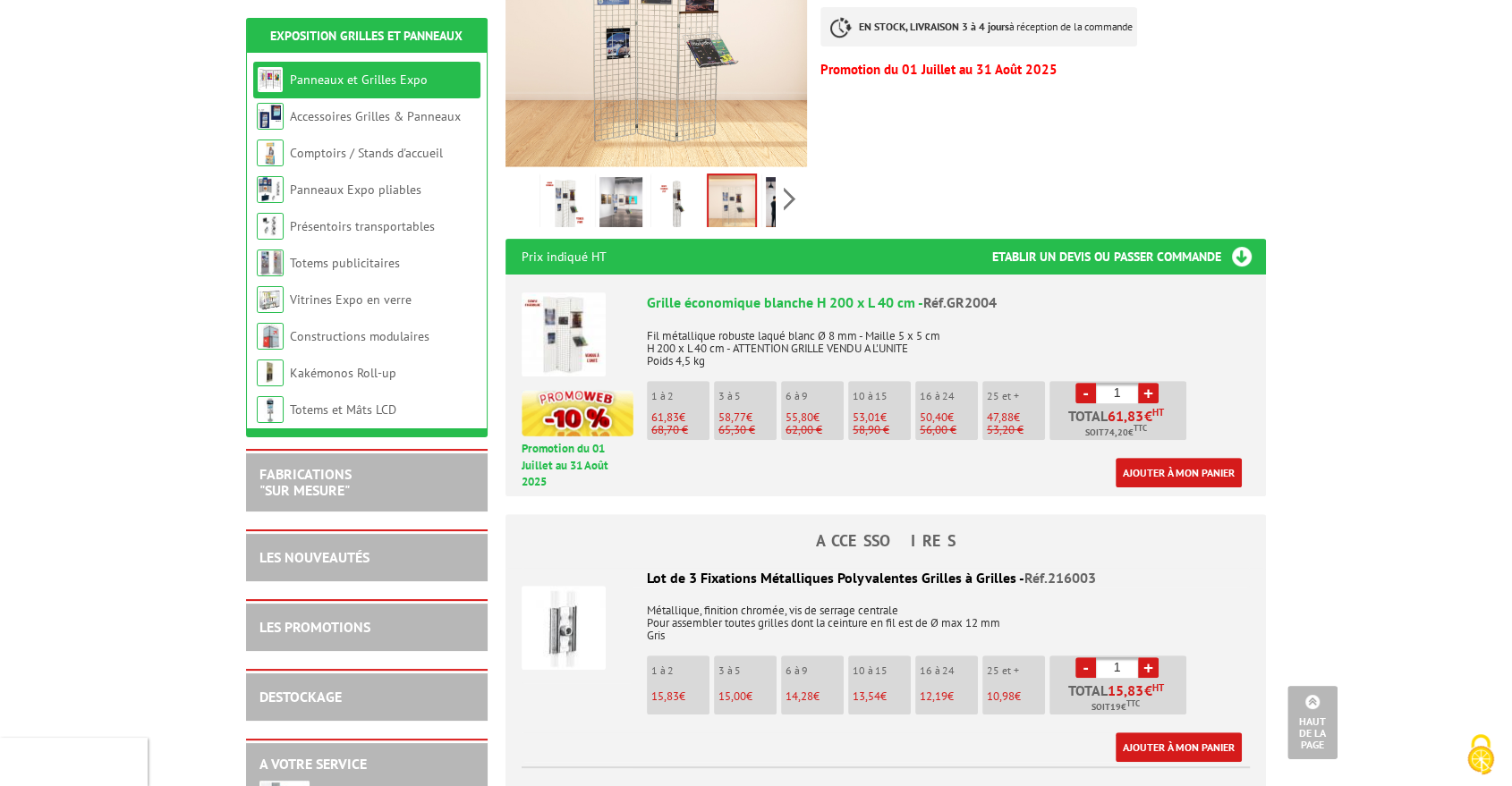 click at bounding box center (787, 205) 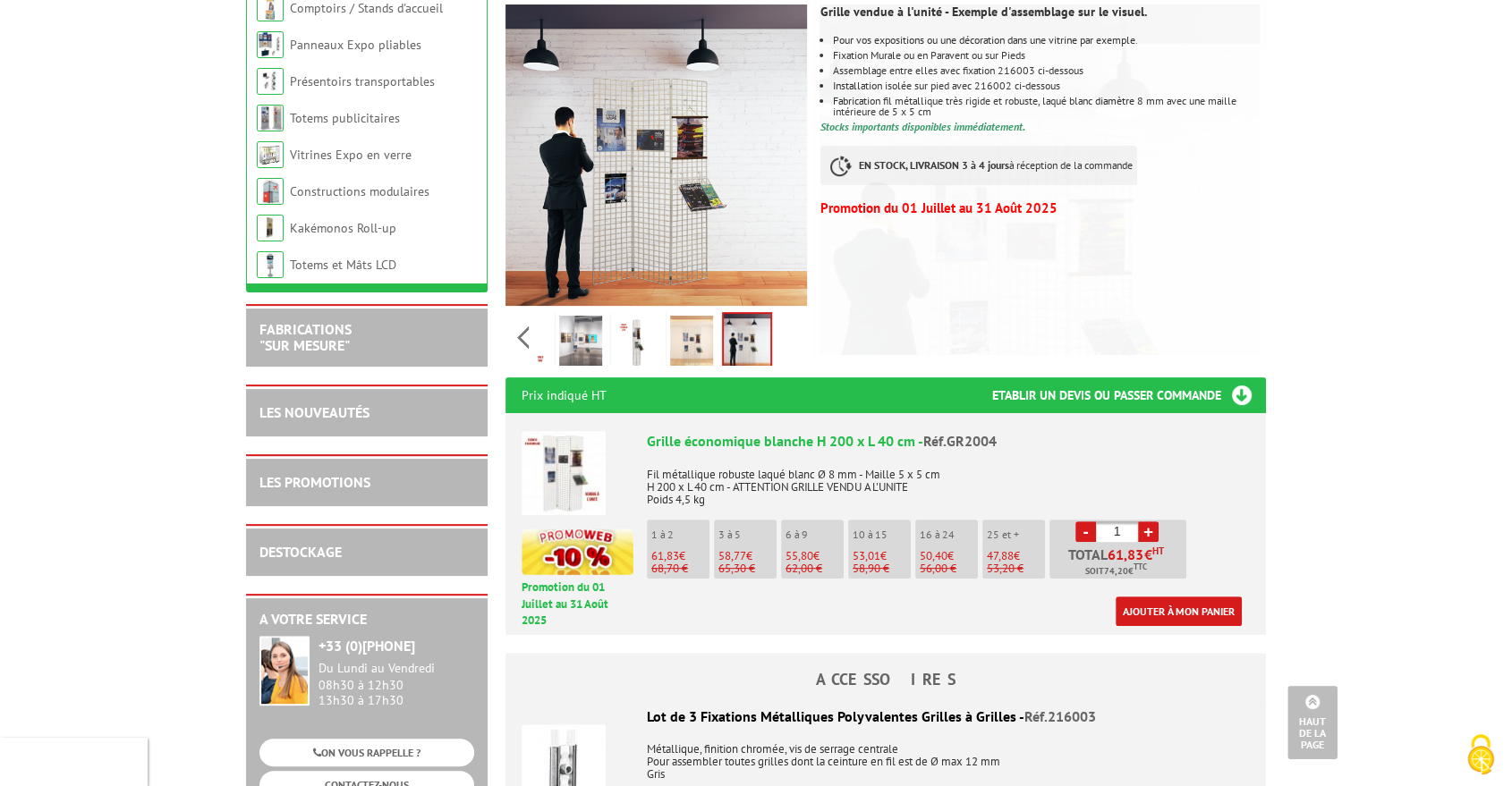scroll, scrollTop: 0, scrollLeft: 0, axis: both 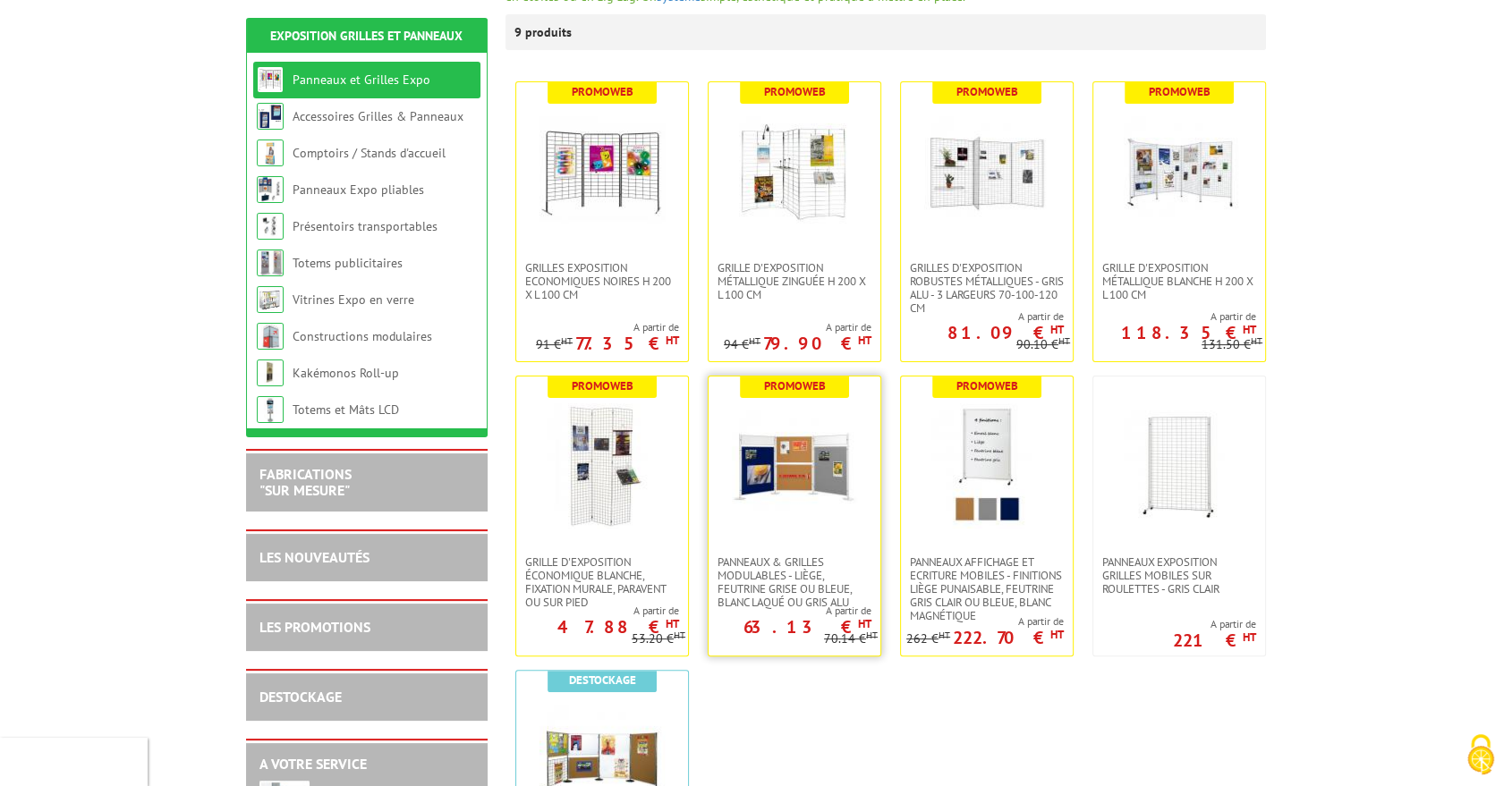 click at bounding box center (794, 466) 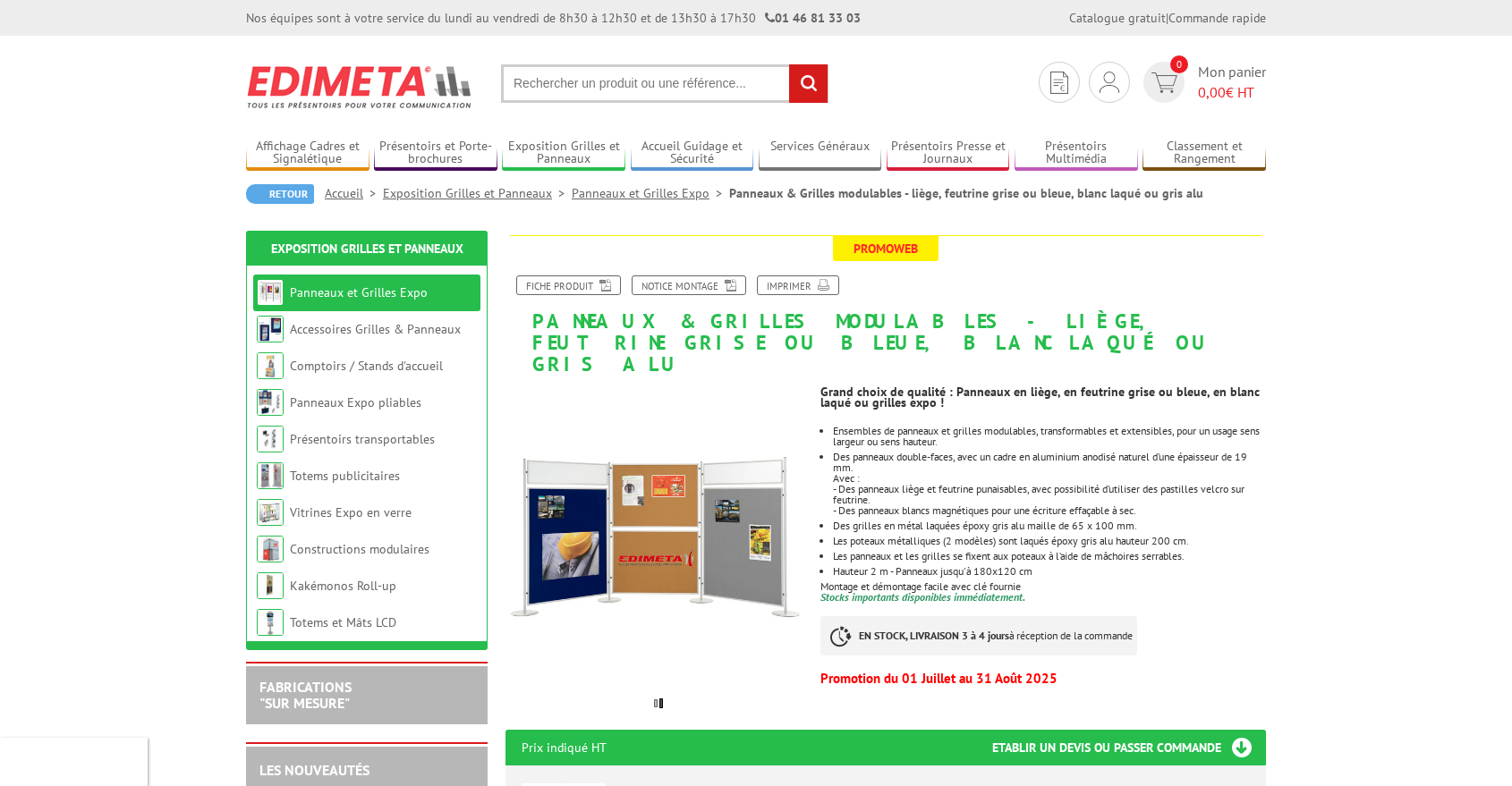 scroll, scrollTop: 0, scrollLeft: 0, axis: both 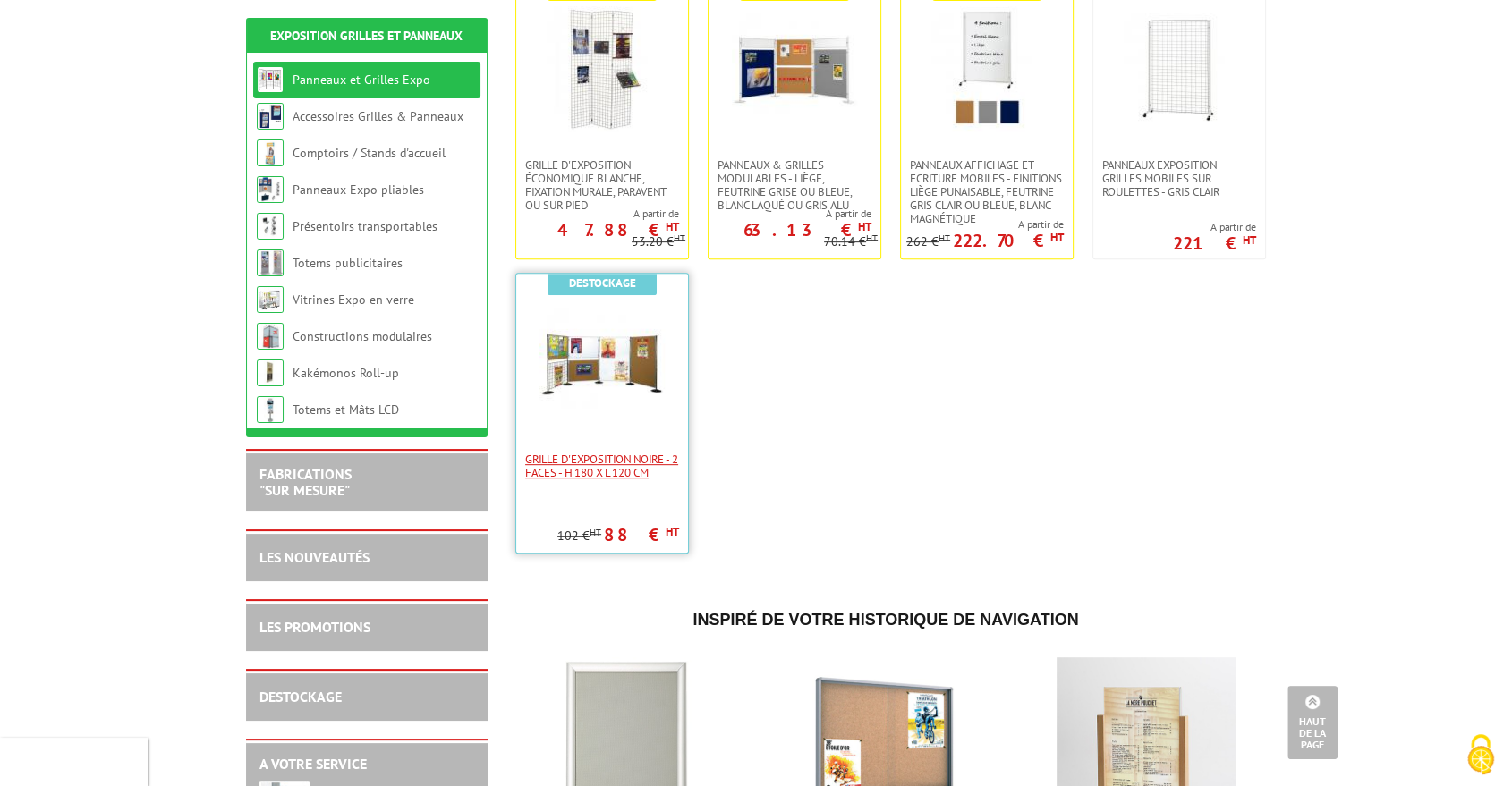 click on "Grille d'exposition noire - 2 faces - H 180 x L 120 cm" at bounding box center (602, 466) 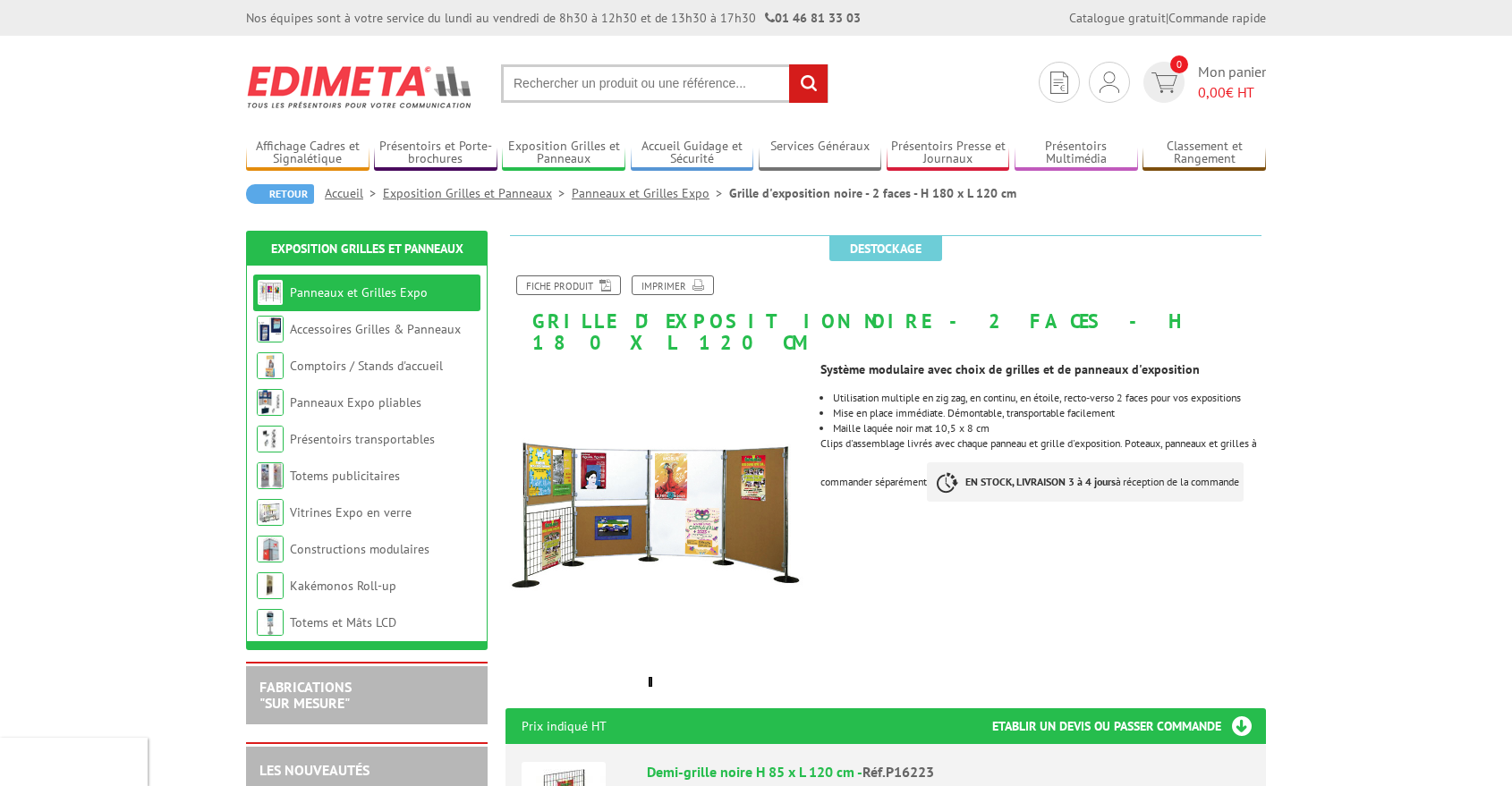 scroll, scrollTop: 0, scrollLeft: 0, axis: both 